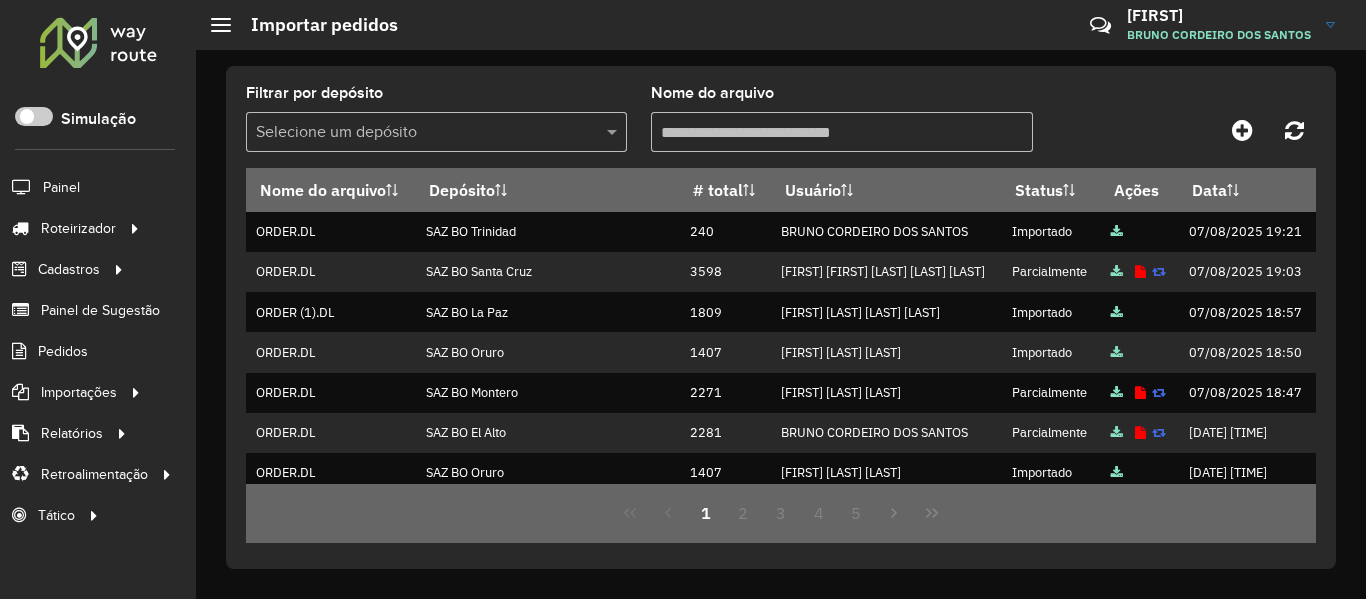 scroll, scrollTop: 0, scrollLeft: 0, axis: both 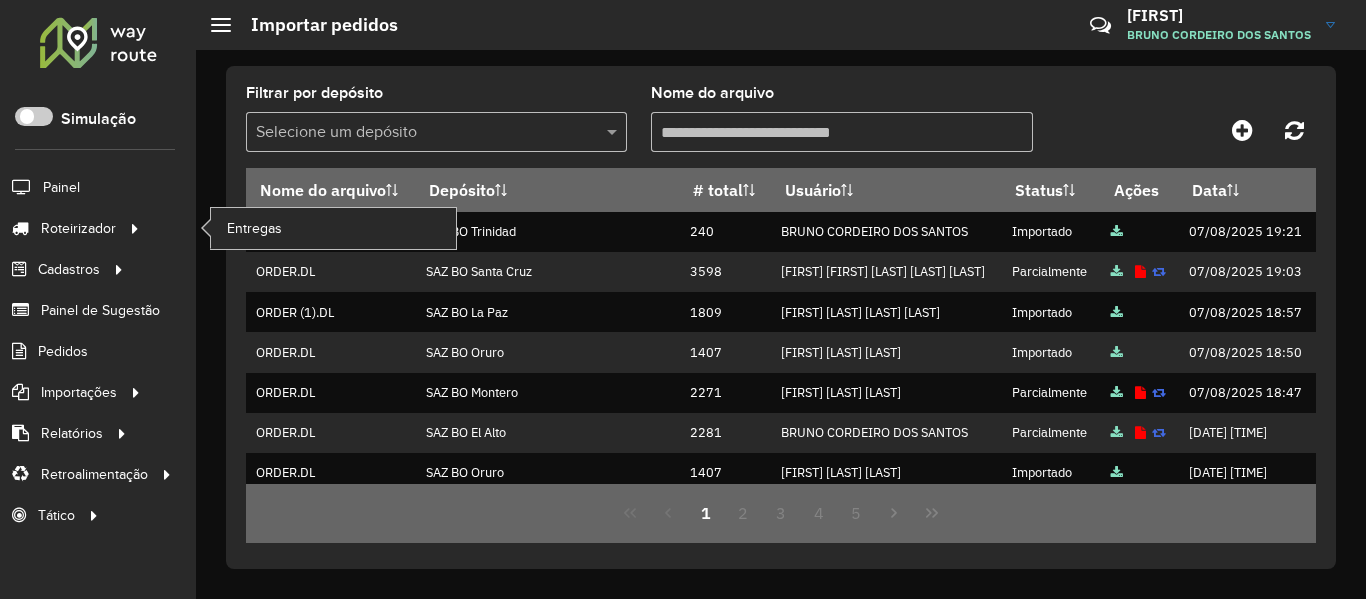 click on "Entregas" 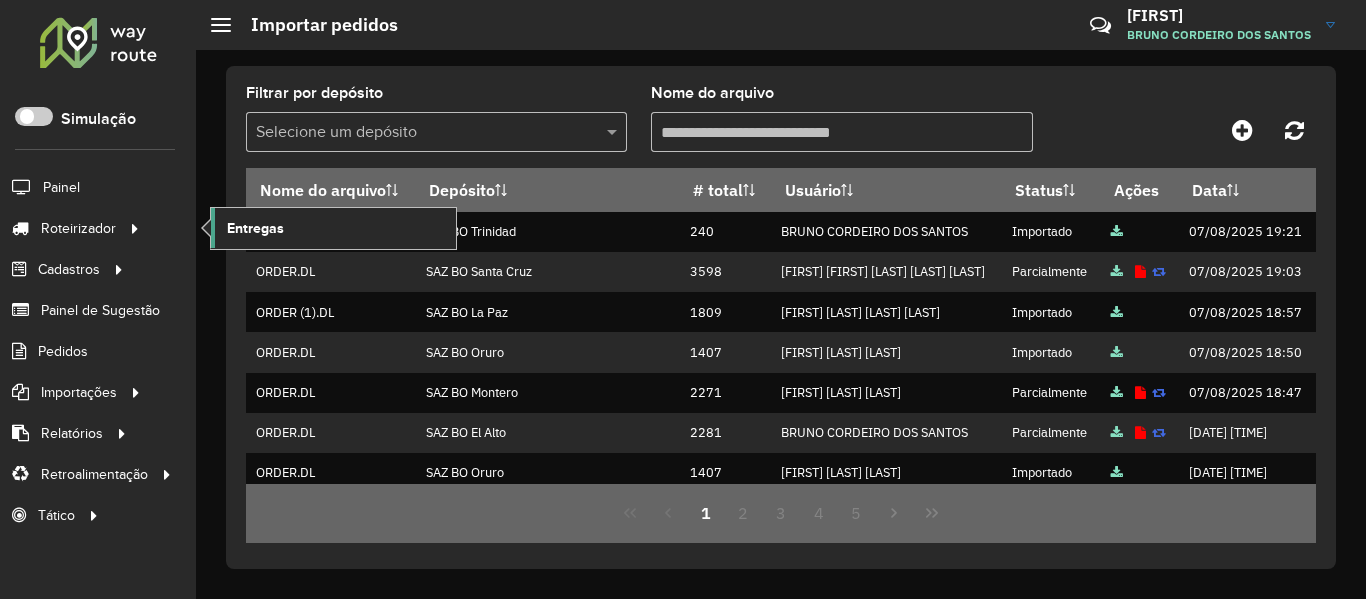 click on "Entregas" 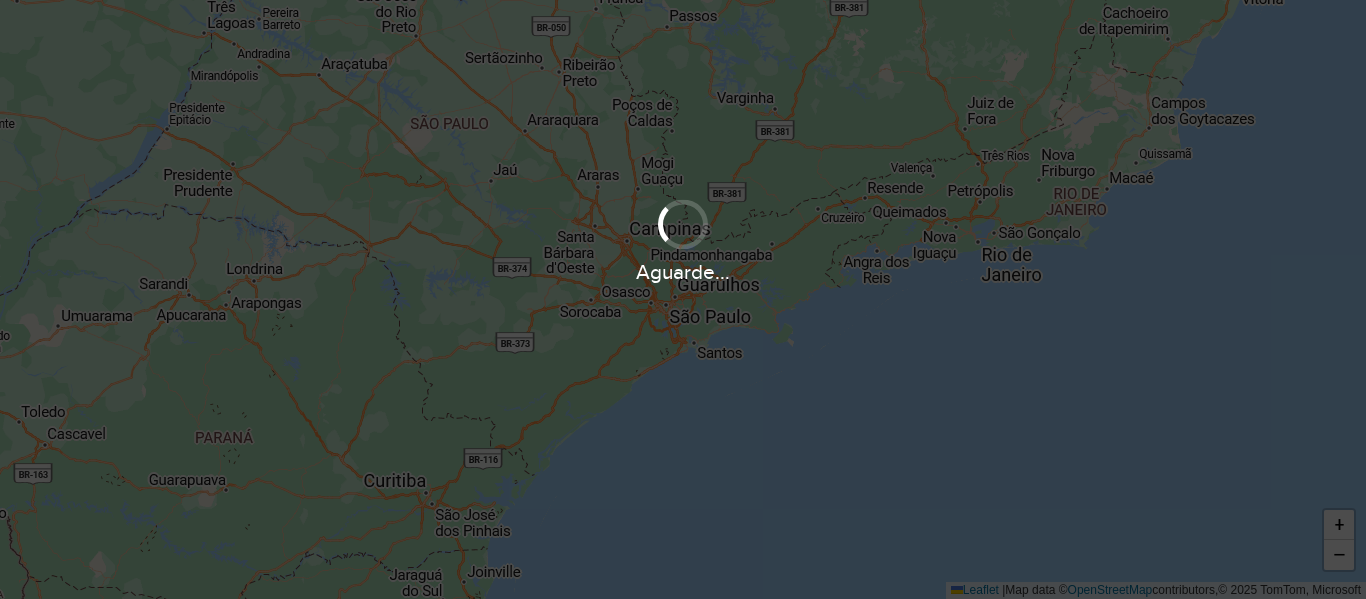 scroll, scrollTop: 0, scrollLeft: 0, axis: both 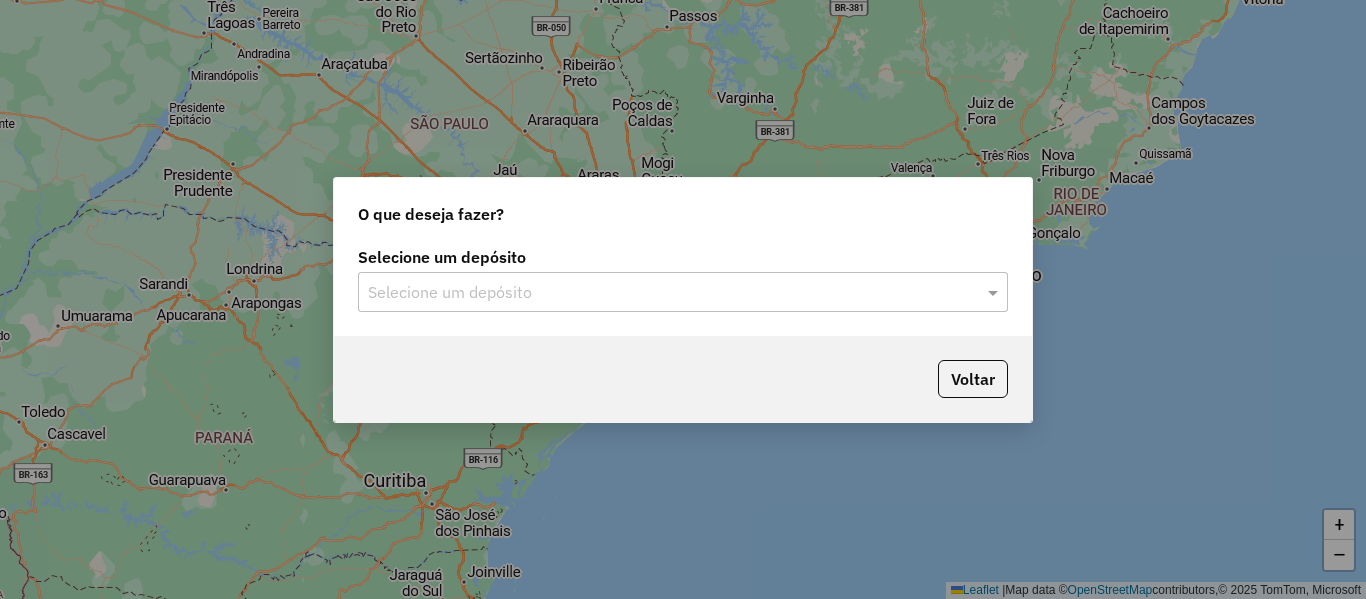 click 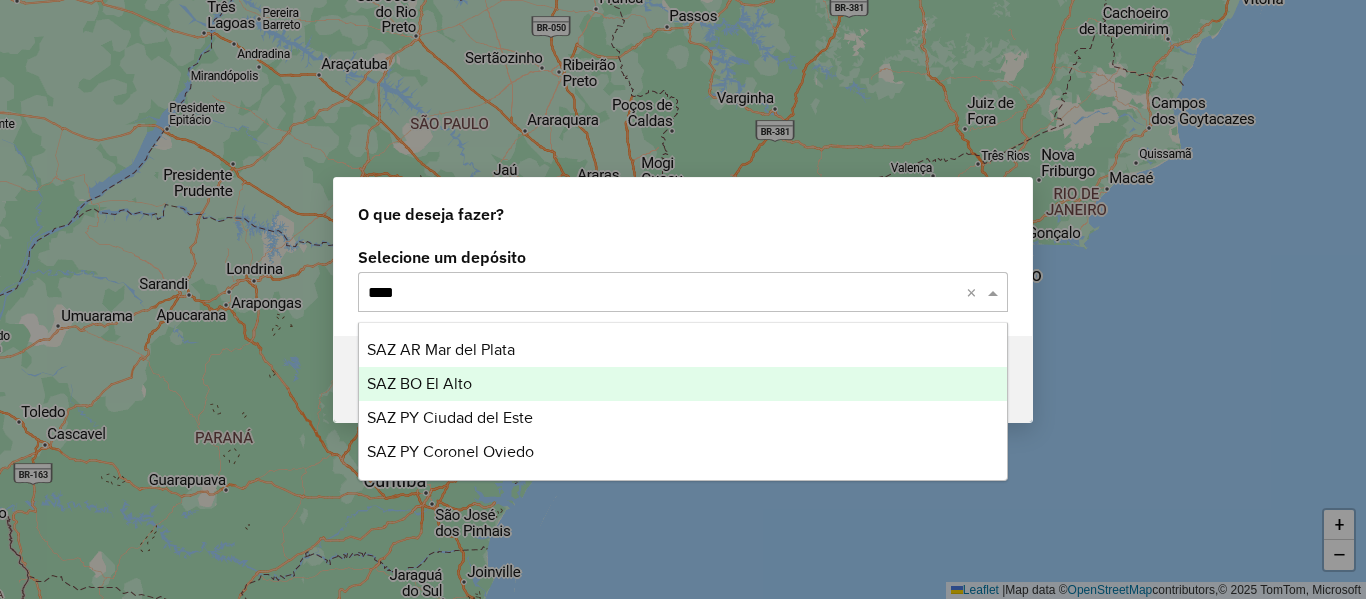type on "*****" 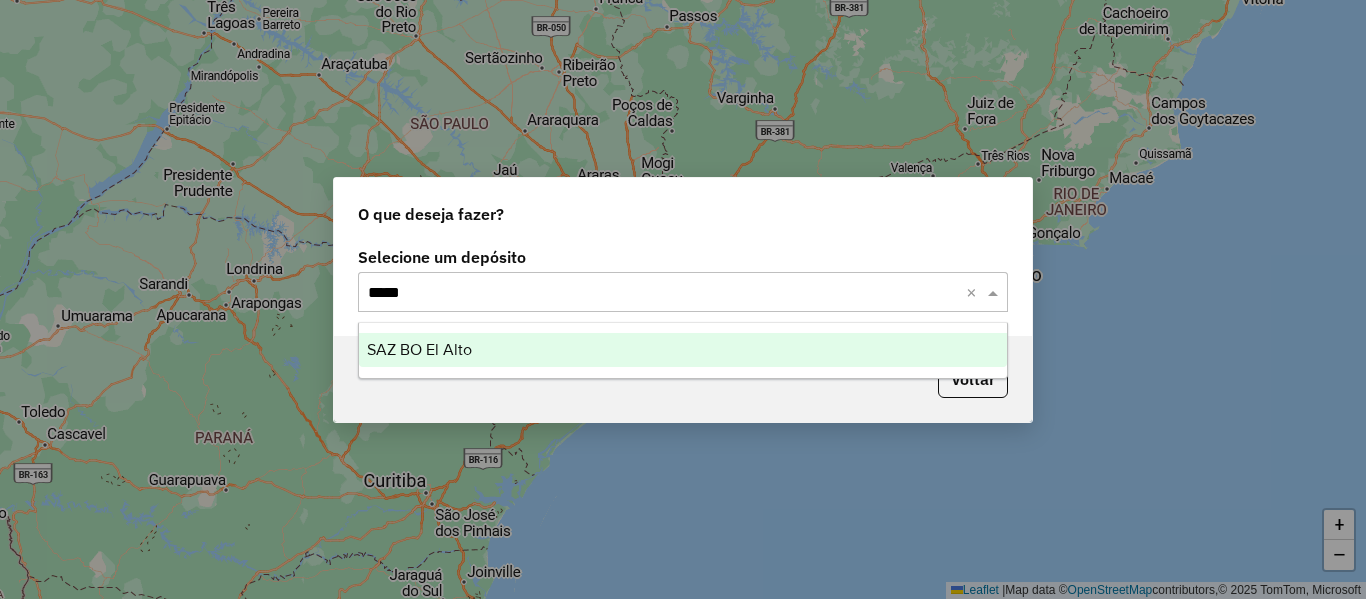 type 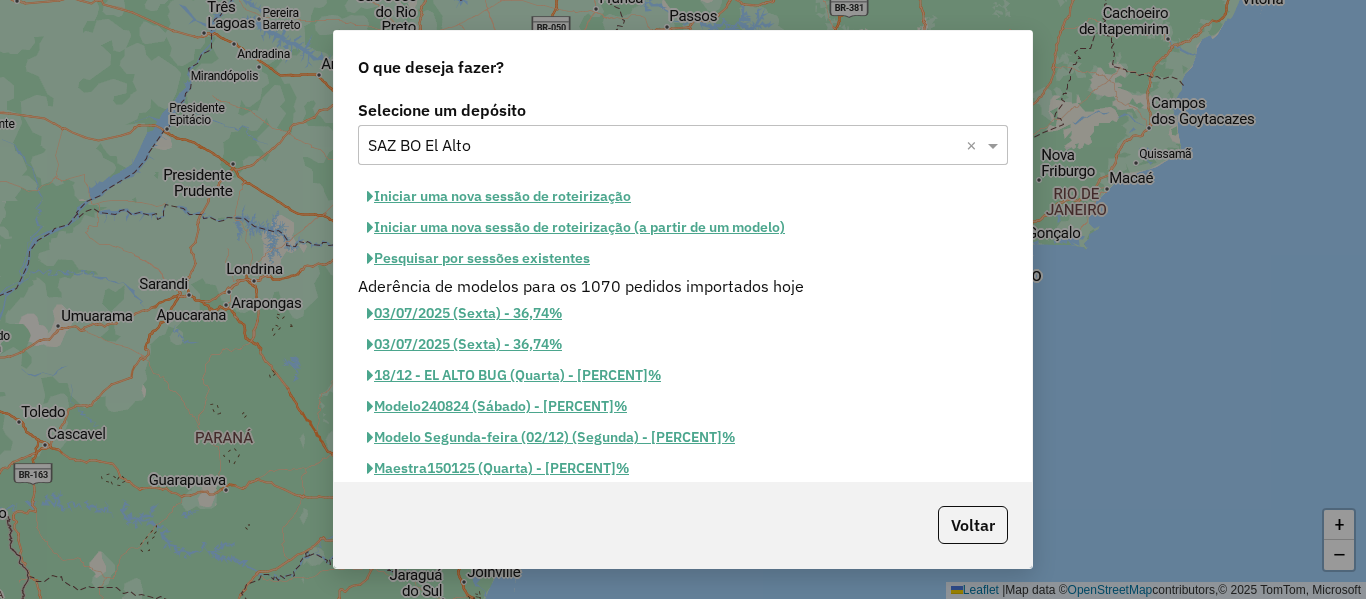 click on "Pesquisar por sessões existentes" 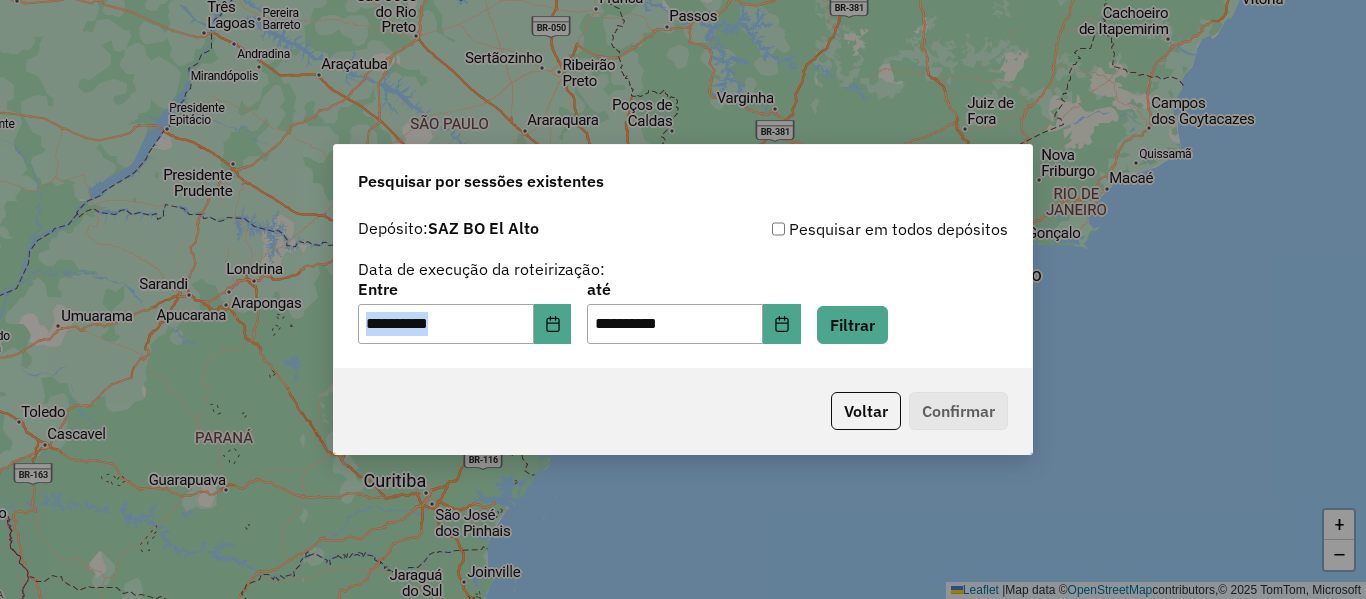 click on "**********" 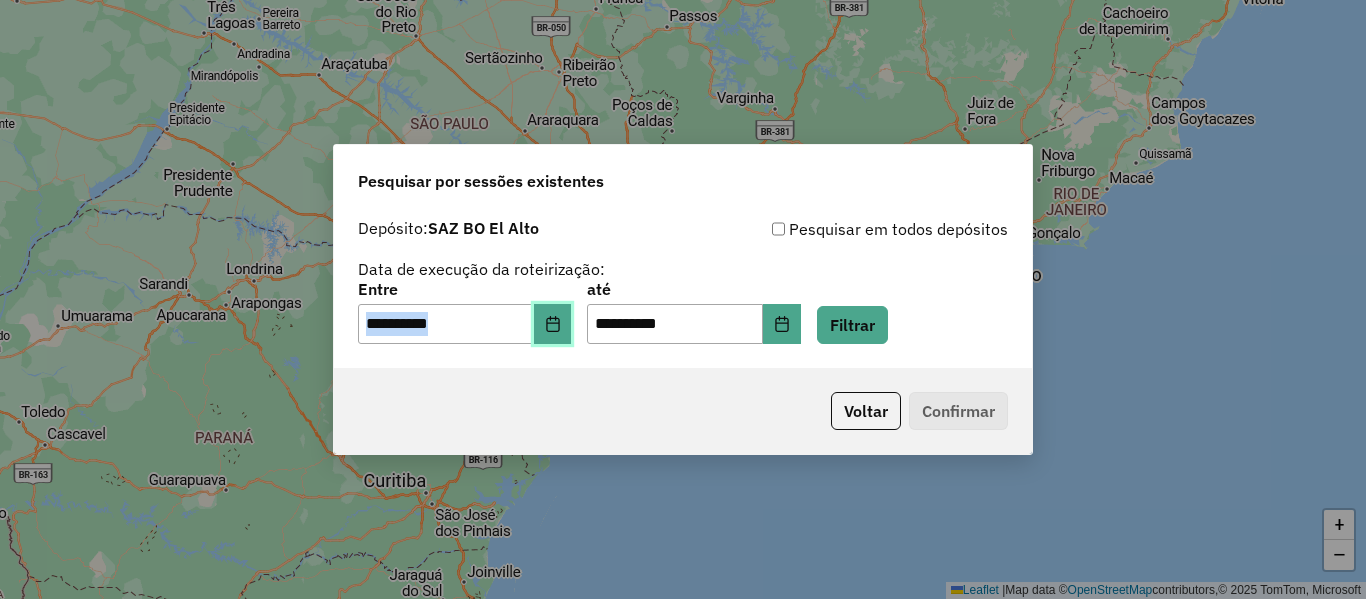 click at bounding box center [553, 324] 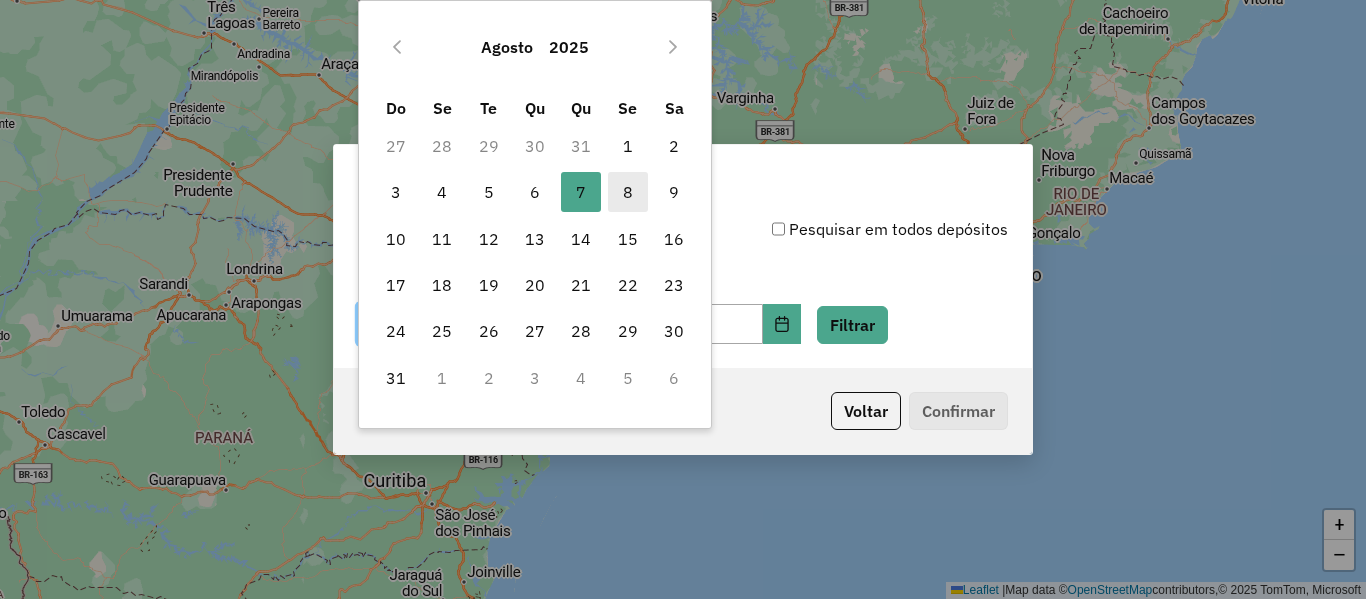 click on "8" at bounding box center (628, 192) 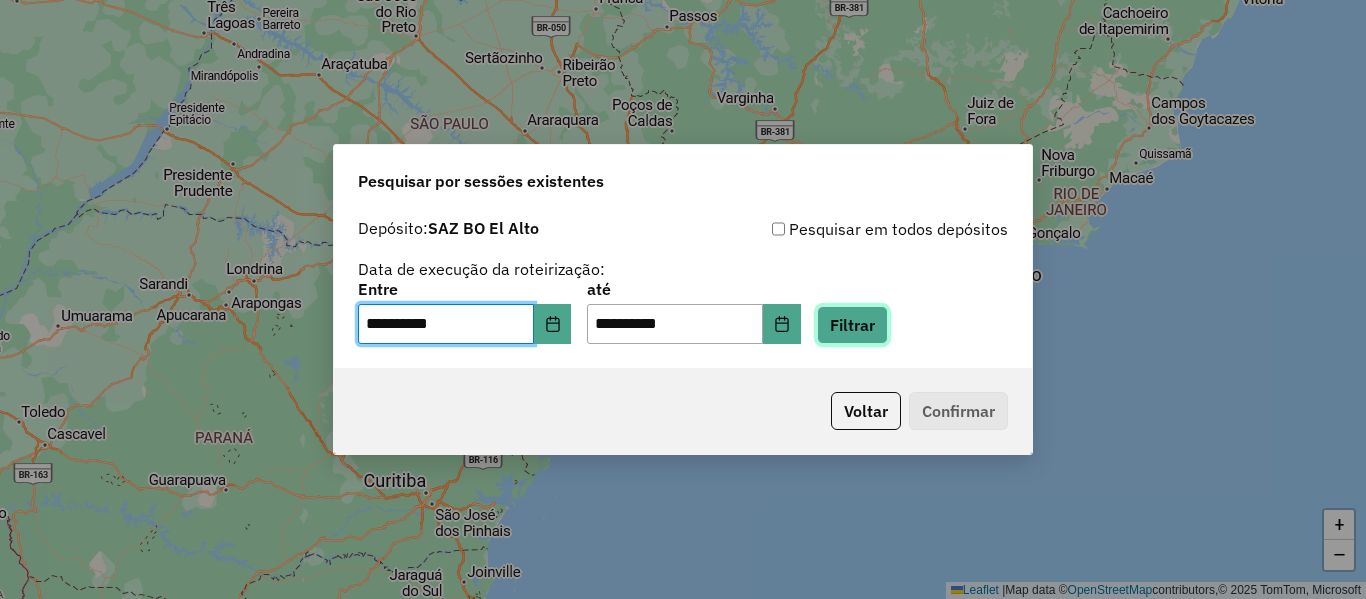 click on "Filtrar" 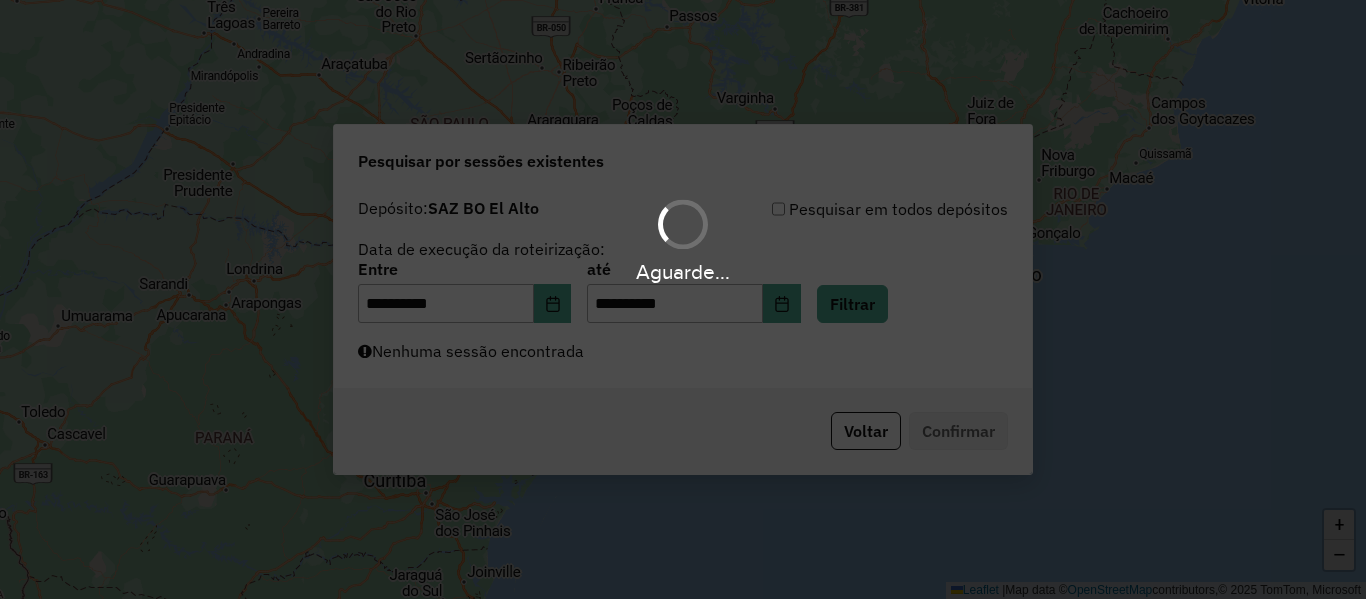 click on "Aguarde..." at bounding box center (683, 299) 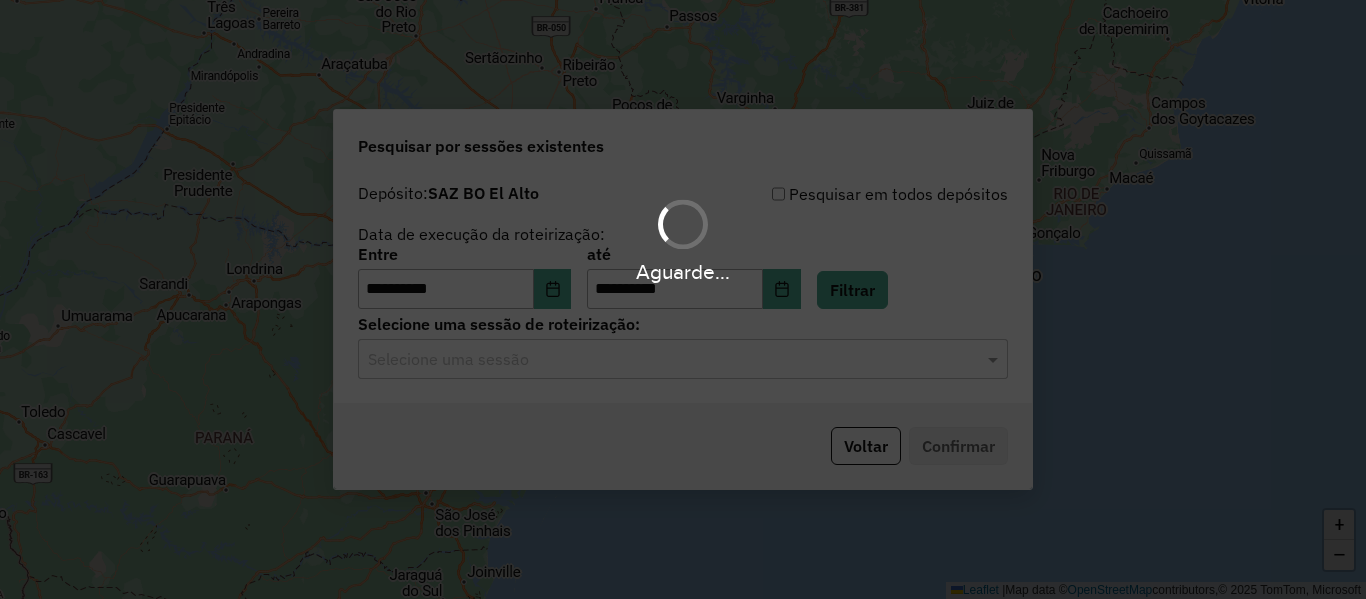 click on "Aguarde..." at bounding box center [683, 299] 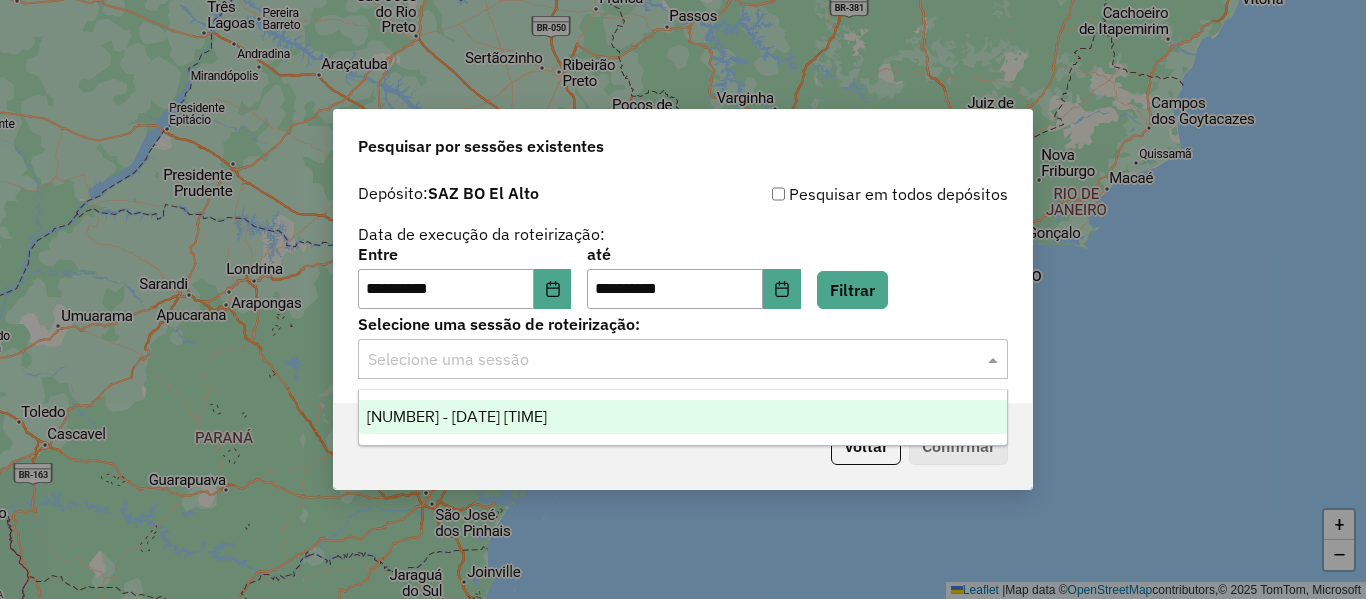 click 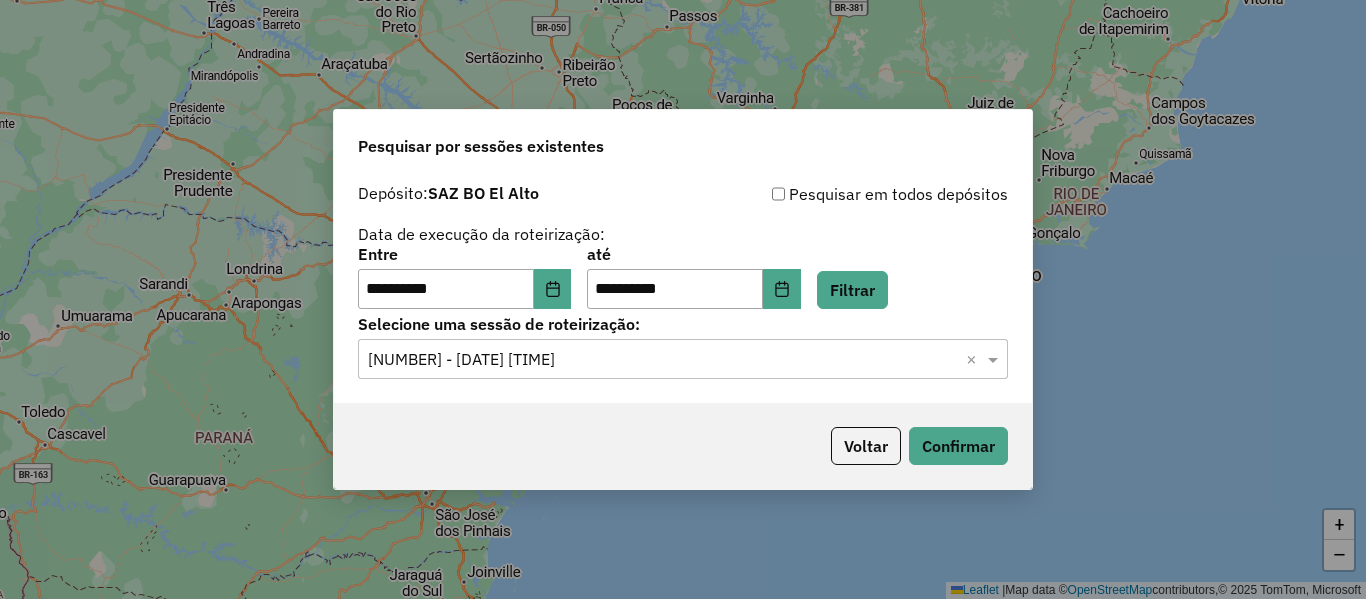 click on "**********" 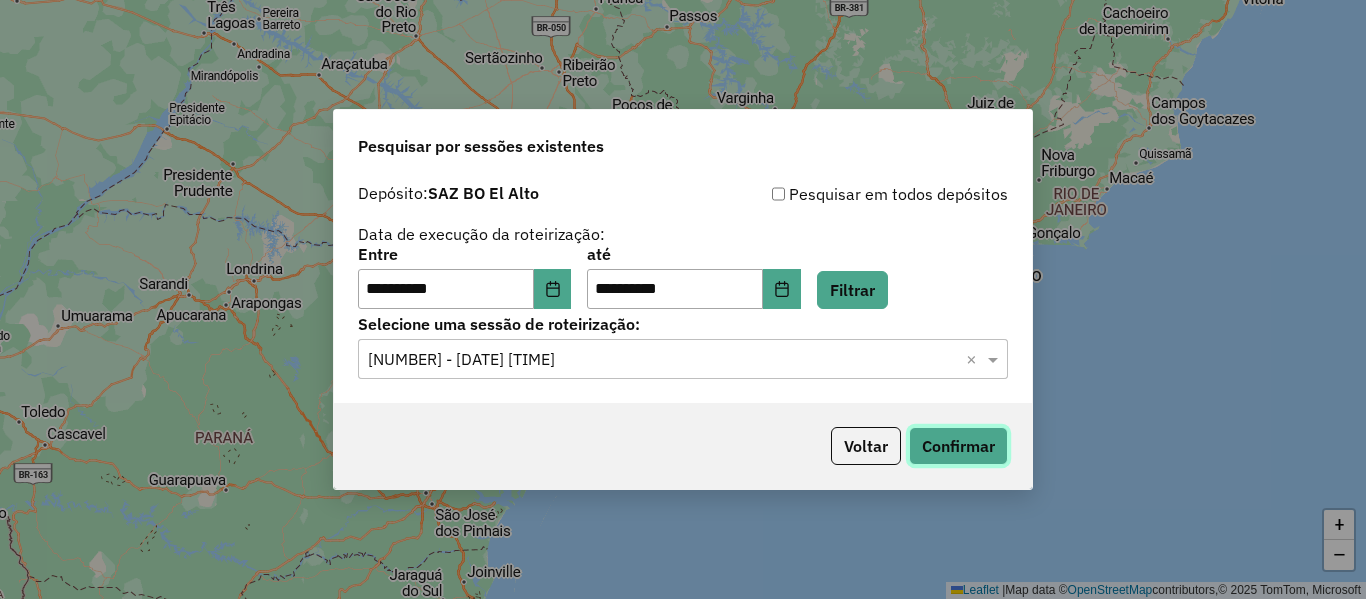click on "Confirmar" 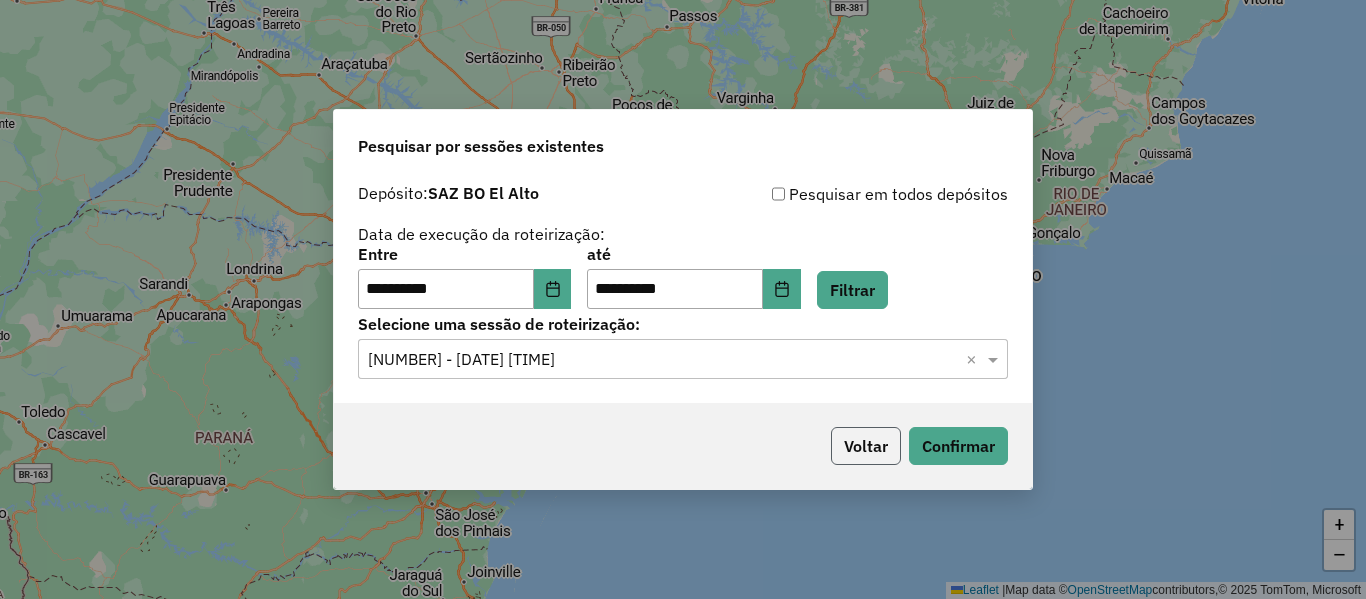 click on "Voltar" 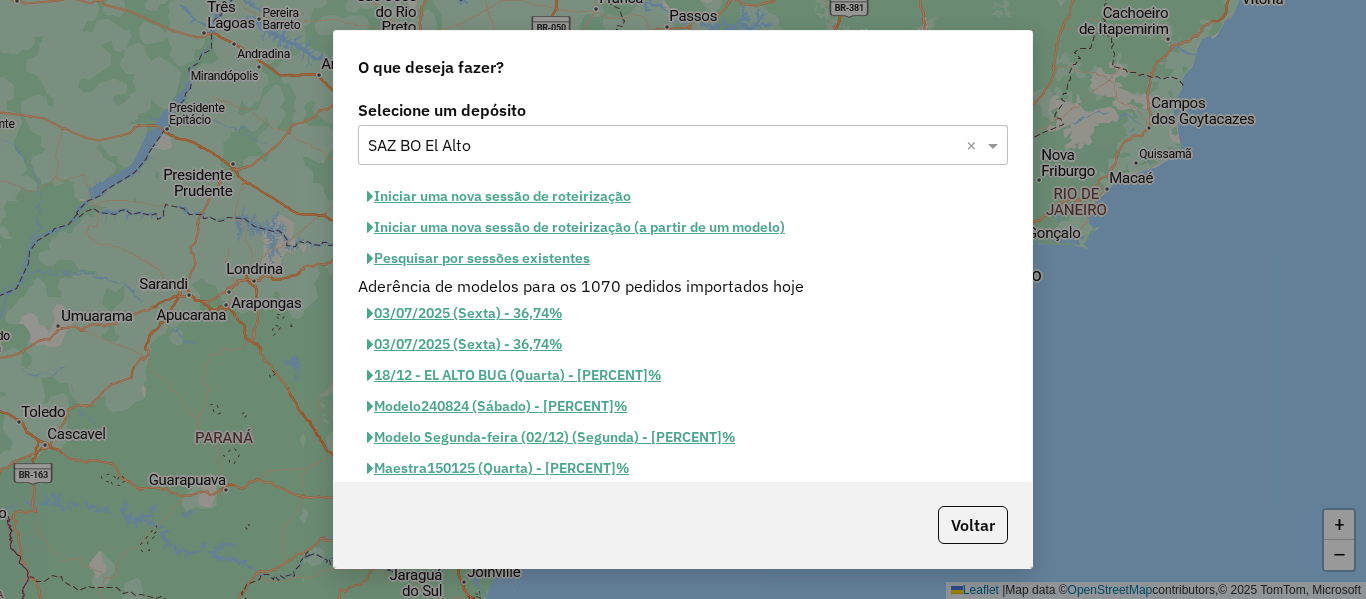 click on "Iniciar uma nova sessão de roteirização" 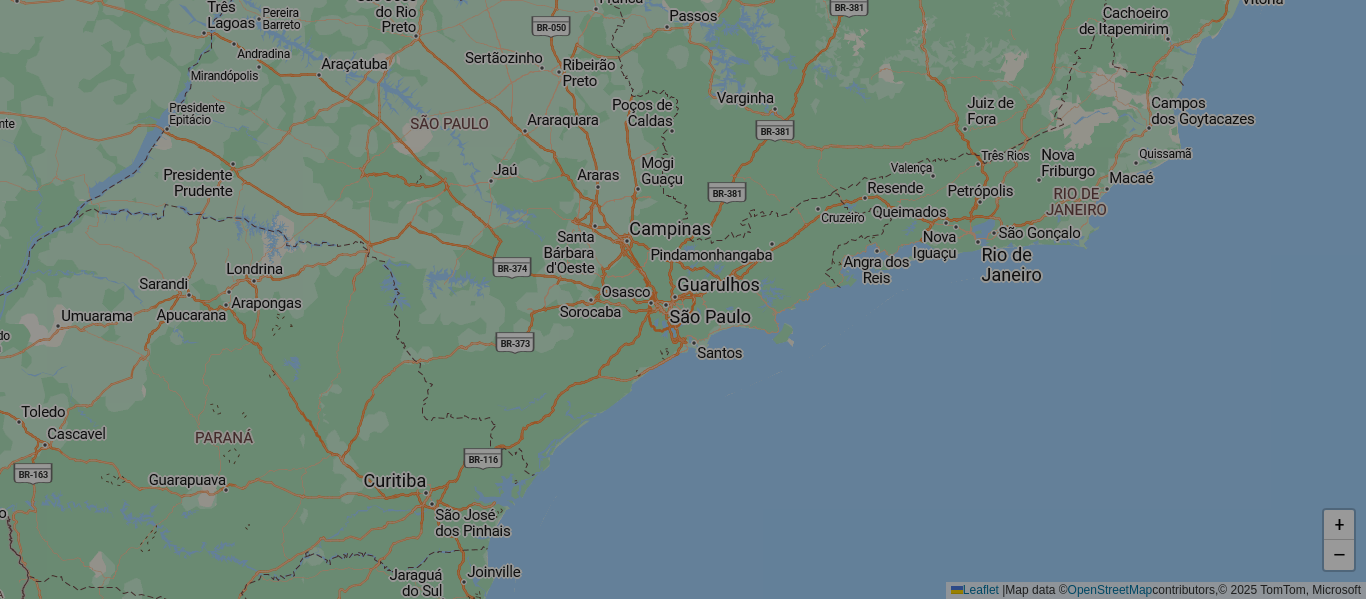 select on "*" 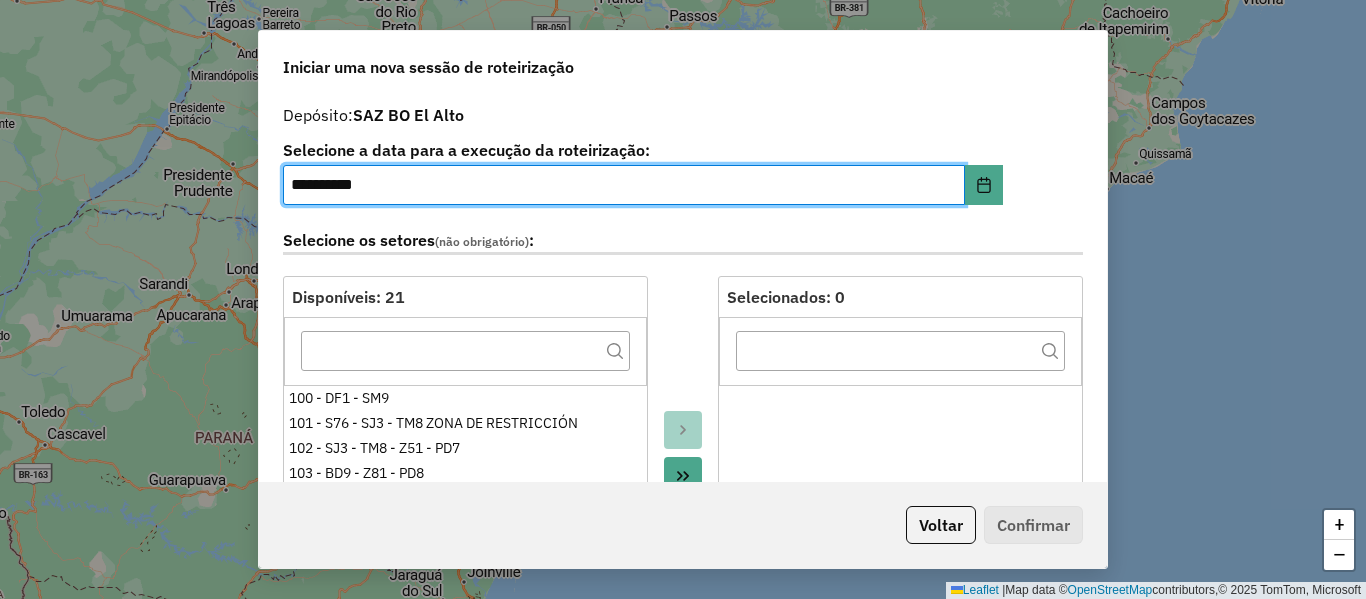 scroll, scrollTop: 600, scrollLeft: 0, axis: vertical 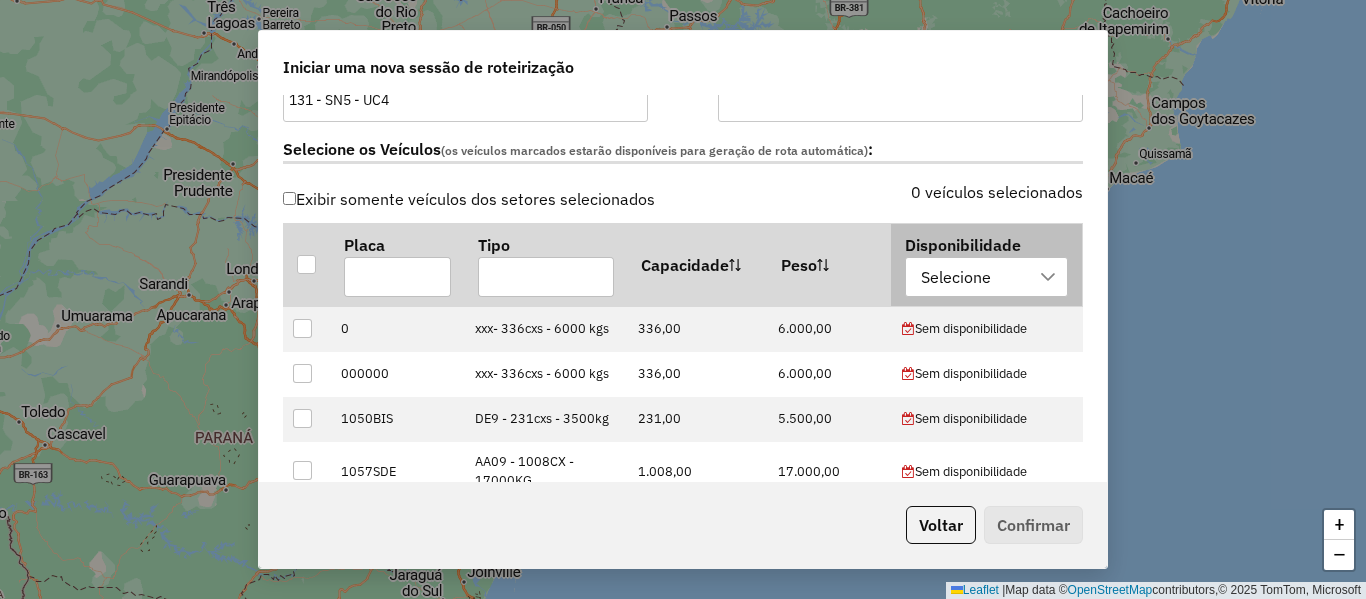 click on "Selecione" at bounding box center (956, 277) 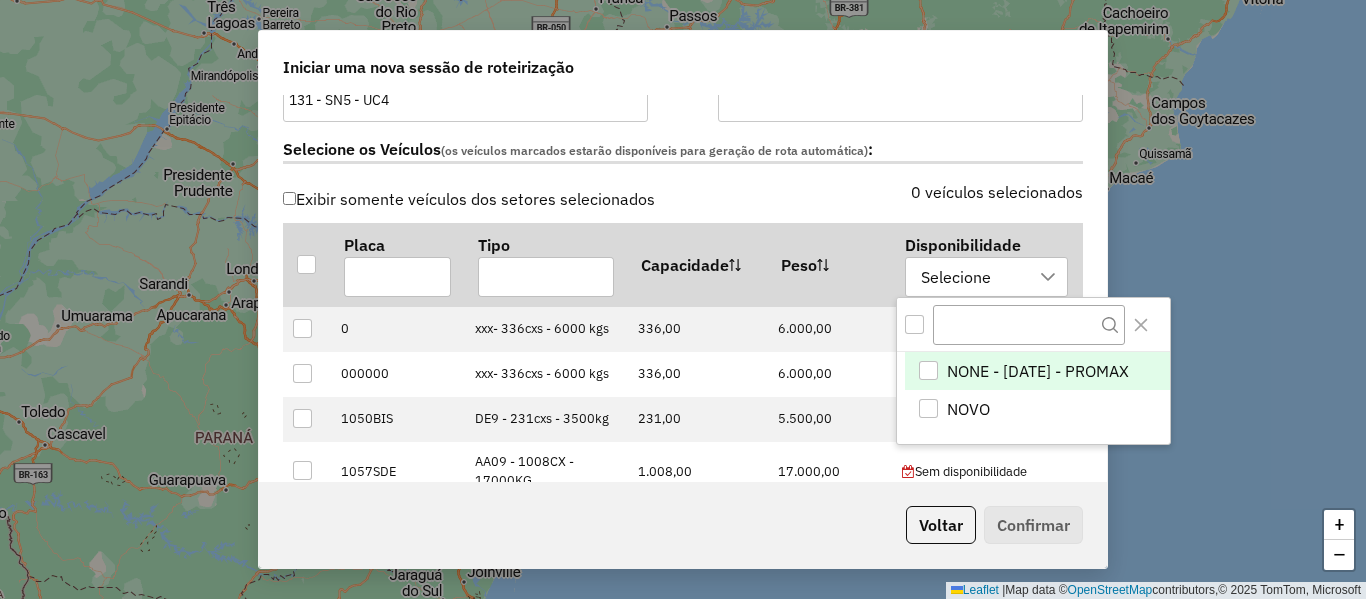scroll, scrollTop: 15, scrollLeft: 91, axis: both 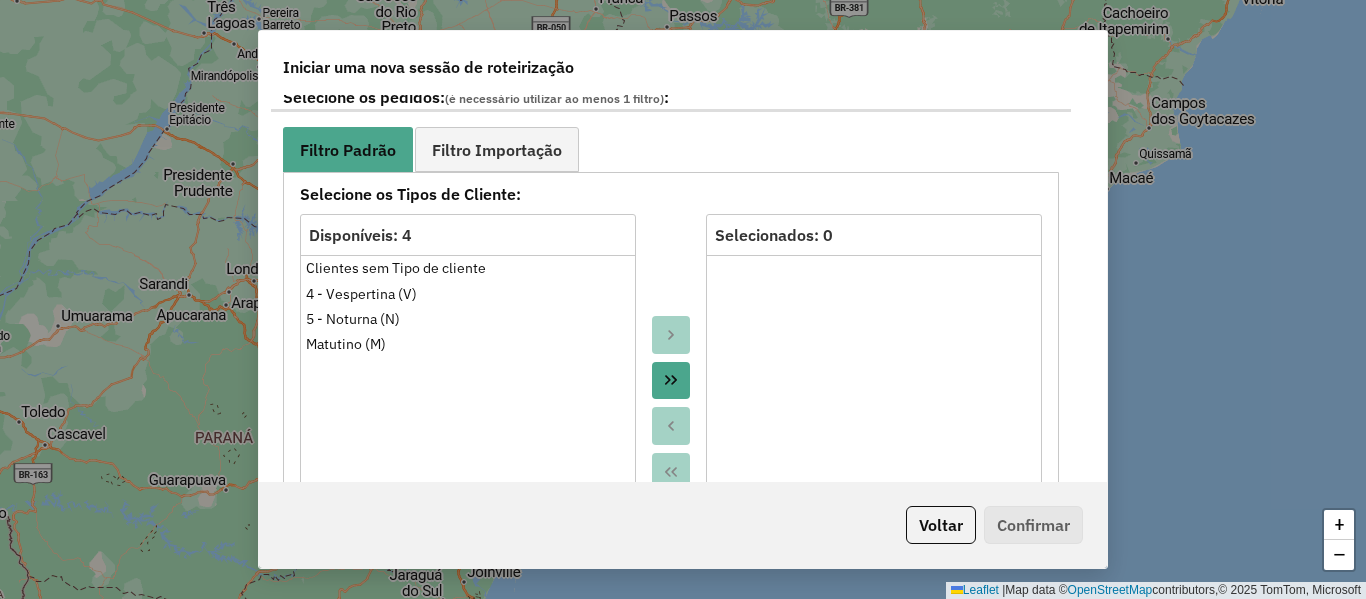 click on "Filtro Padrão Filtro Importação" 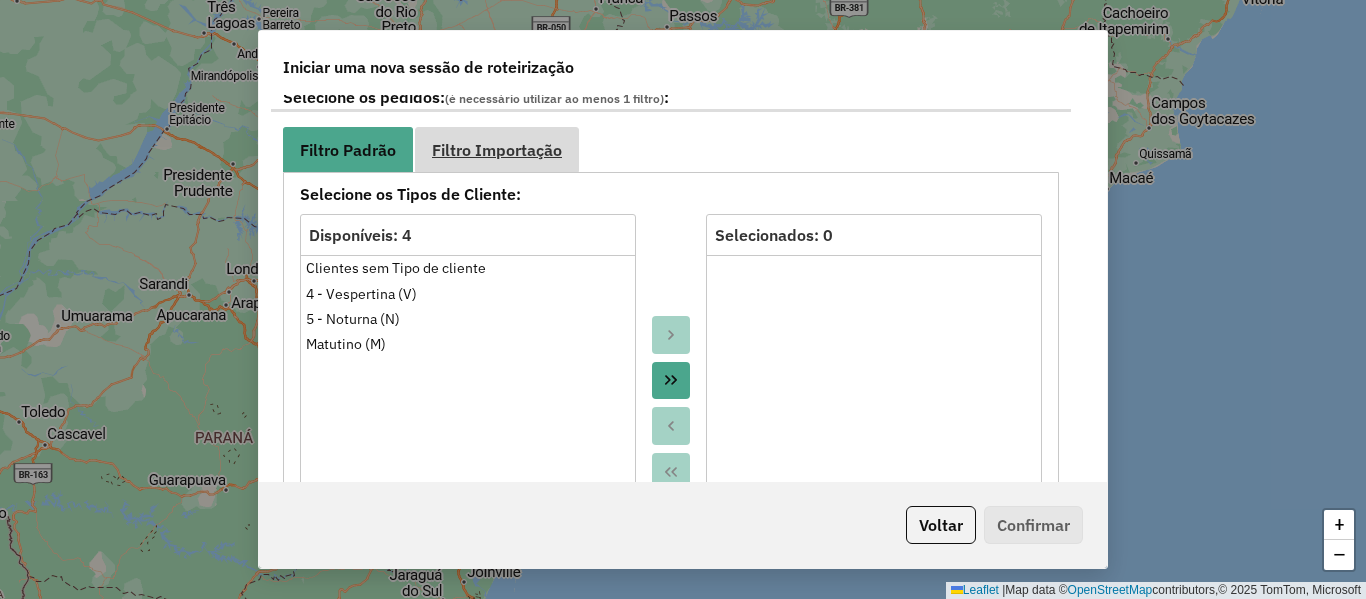 click on "Filtro Importação" at bounding box center [497, 150] 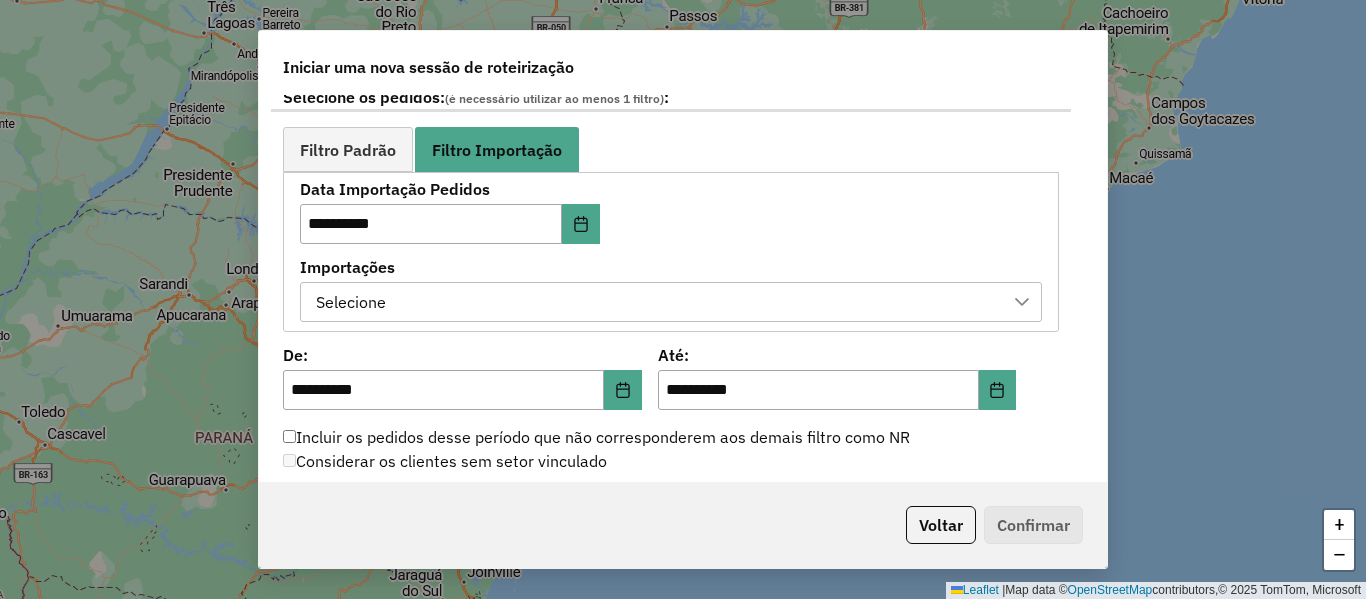 click on "Selecione" at bounding box center [656, 302] 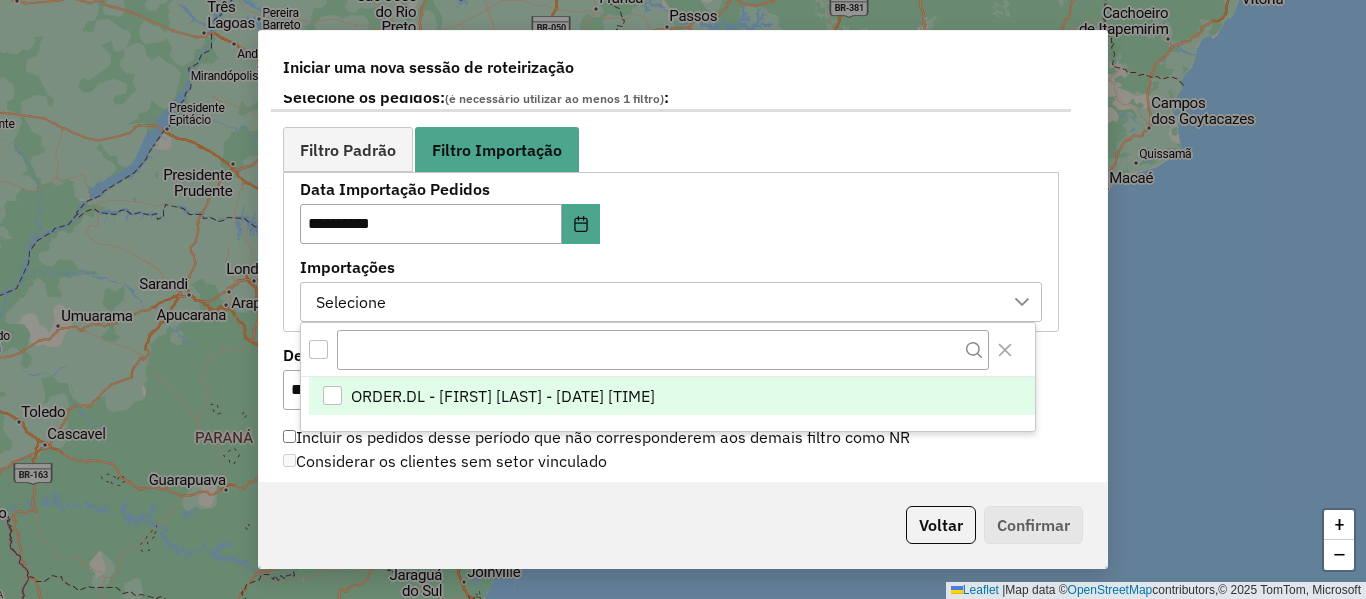 click on "ORDER.DL - [FIRST] [LAST] - [DATE] [TIME]" at bounding box center [503, 396] 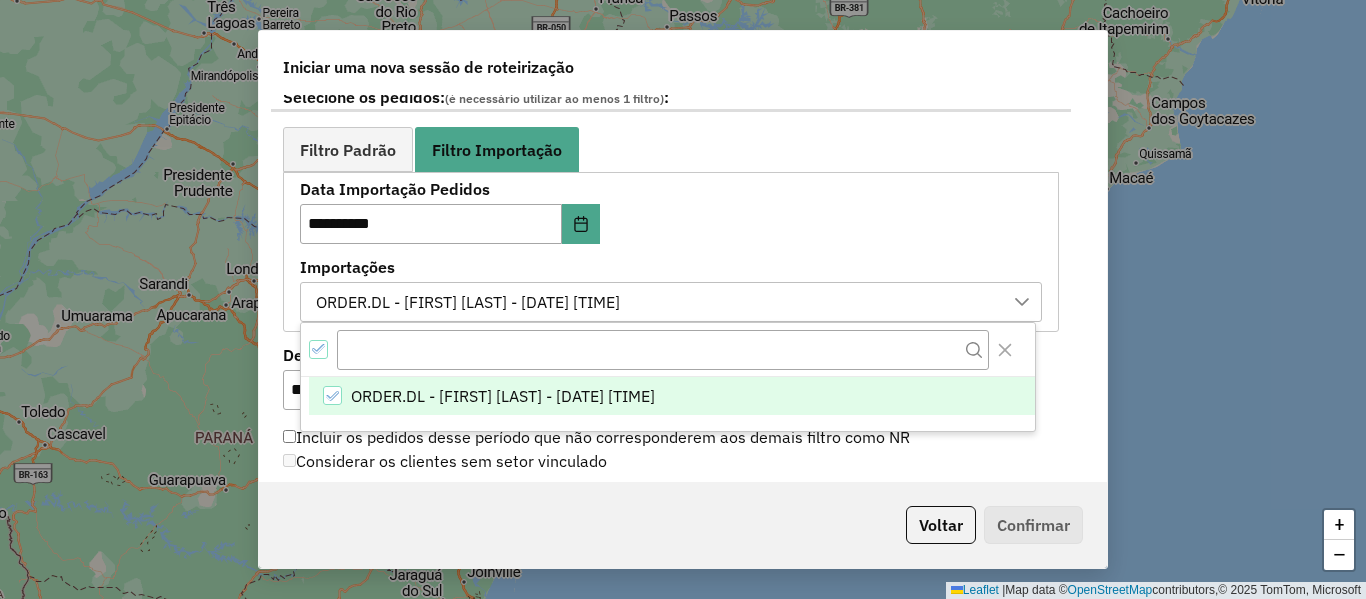 click on "**********" at bounding box center [671, 251] 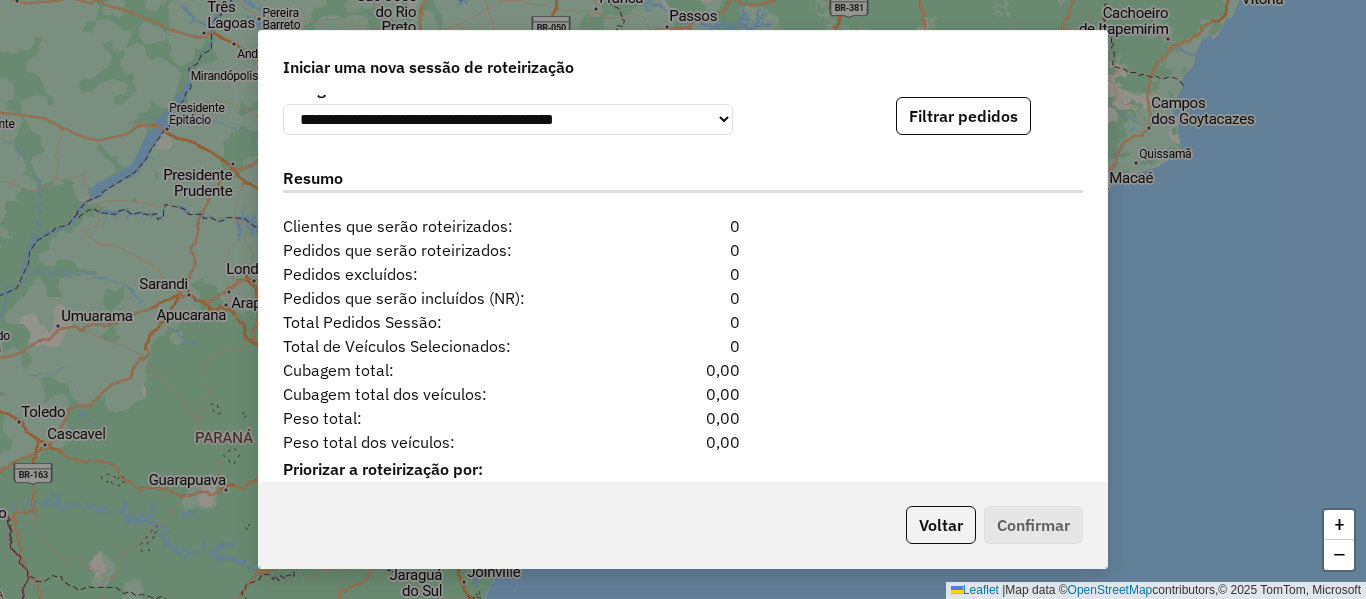 scroll, scrollTop: 1300, scrollLeft: 0, axis: vertical 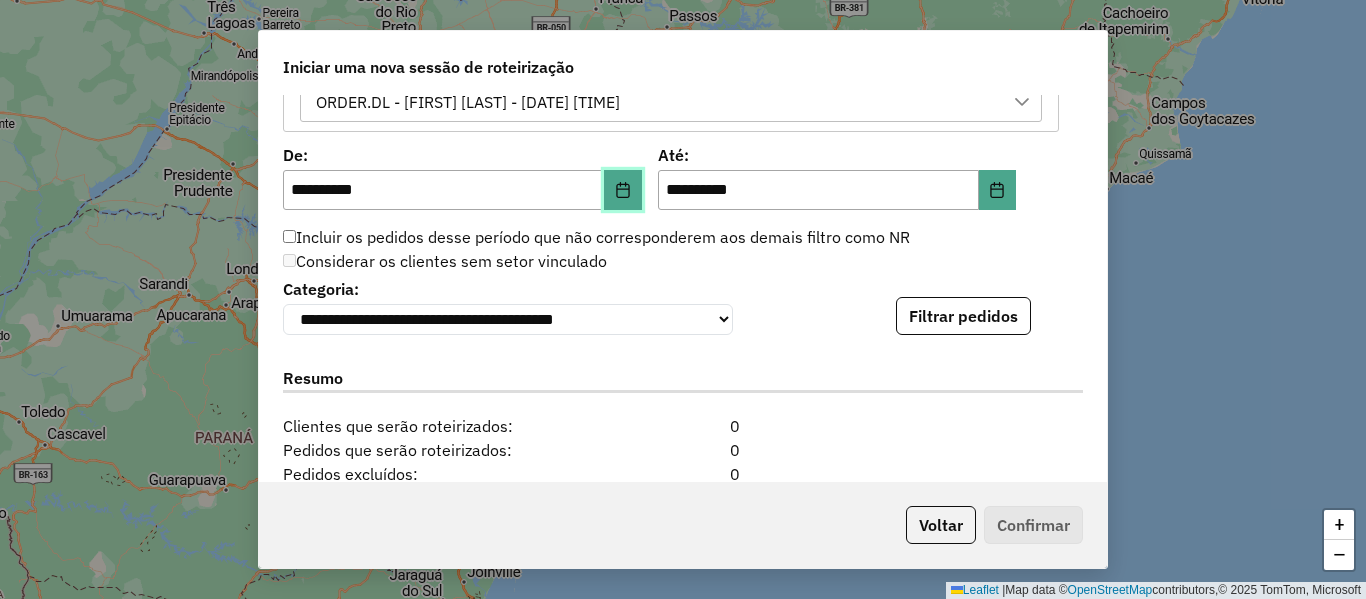 click at bounding box center [623, 190] 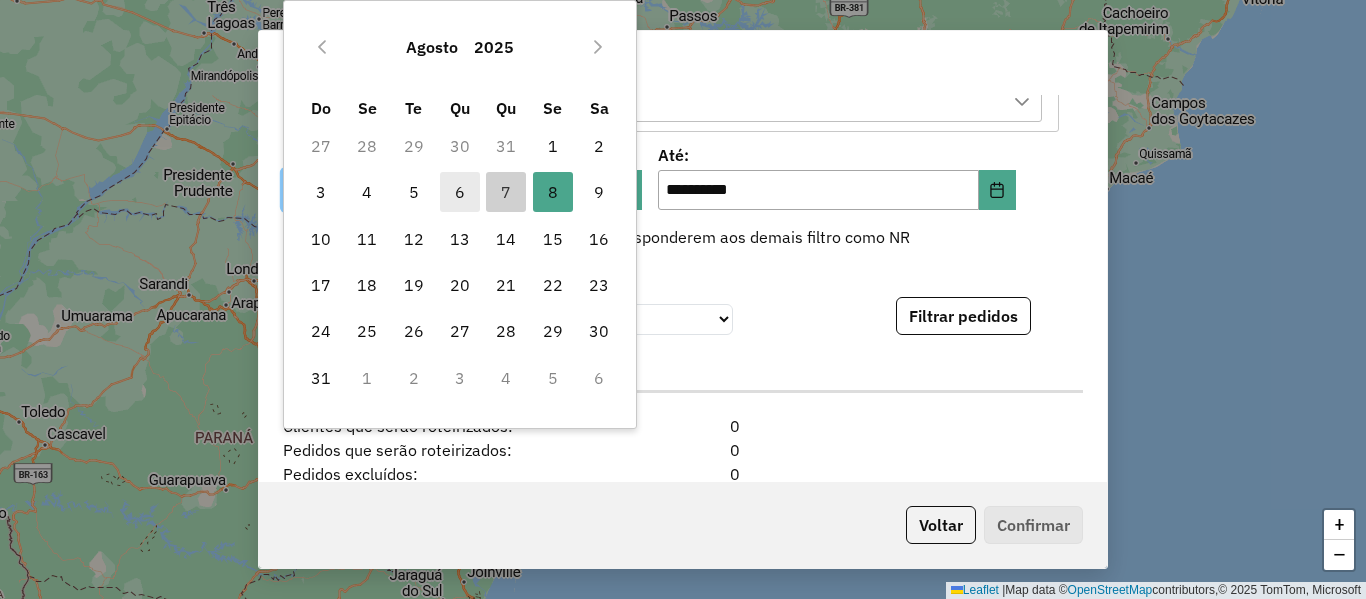 click on "6" at bounding box center (460, 192) 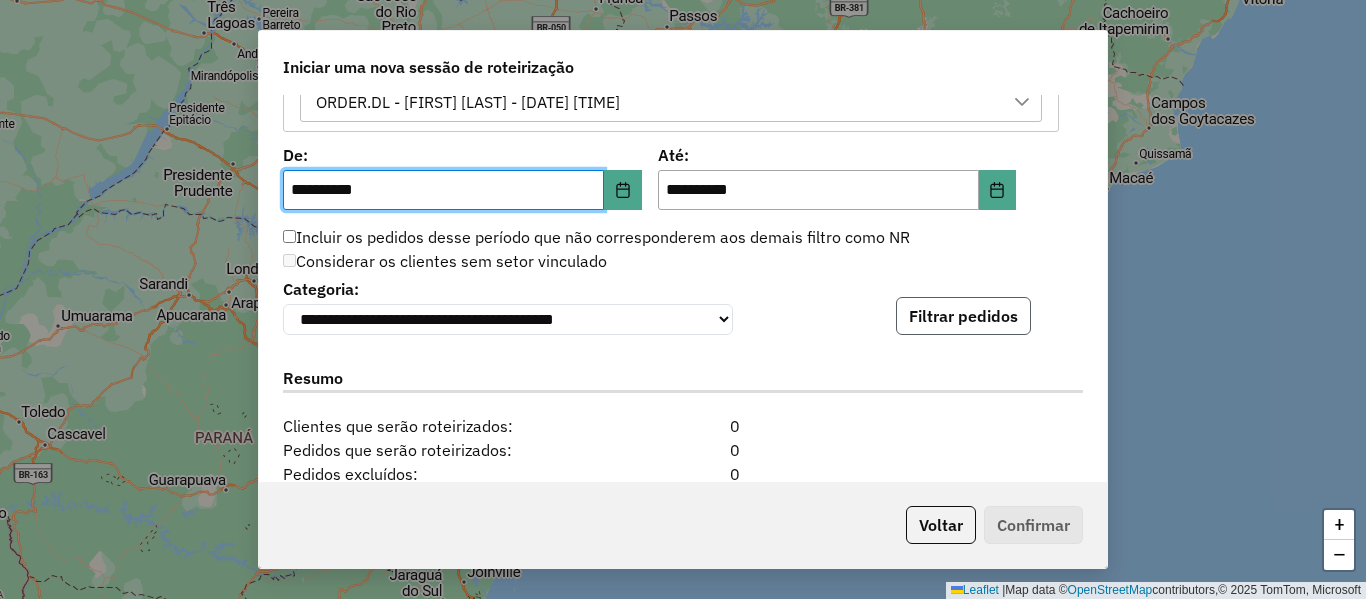 click on "Filtrar pedidos" 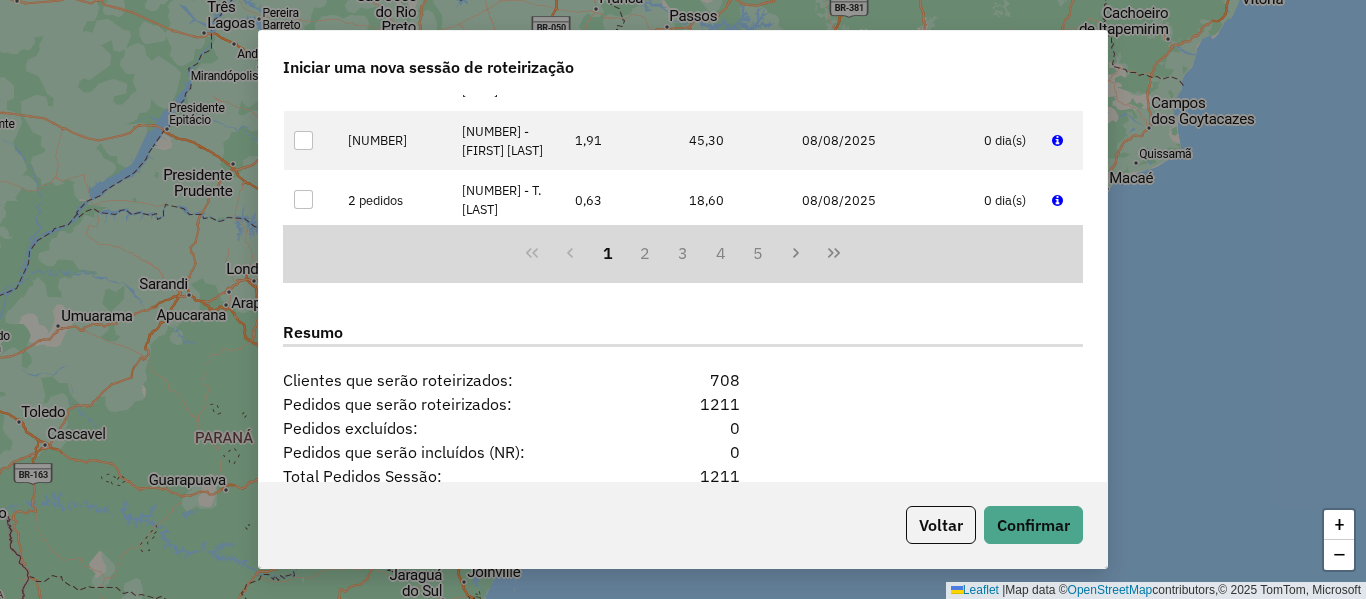 scroll, scrollTop: 2000, scrollLeft: 0, axis: vertical 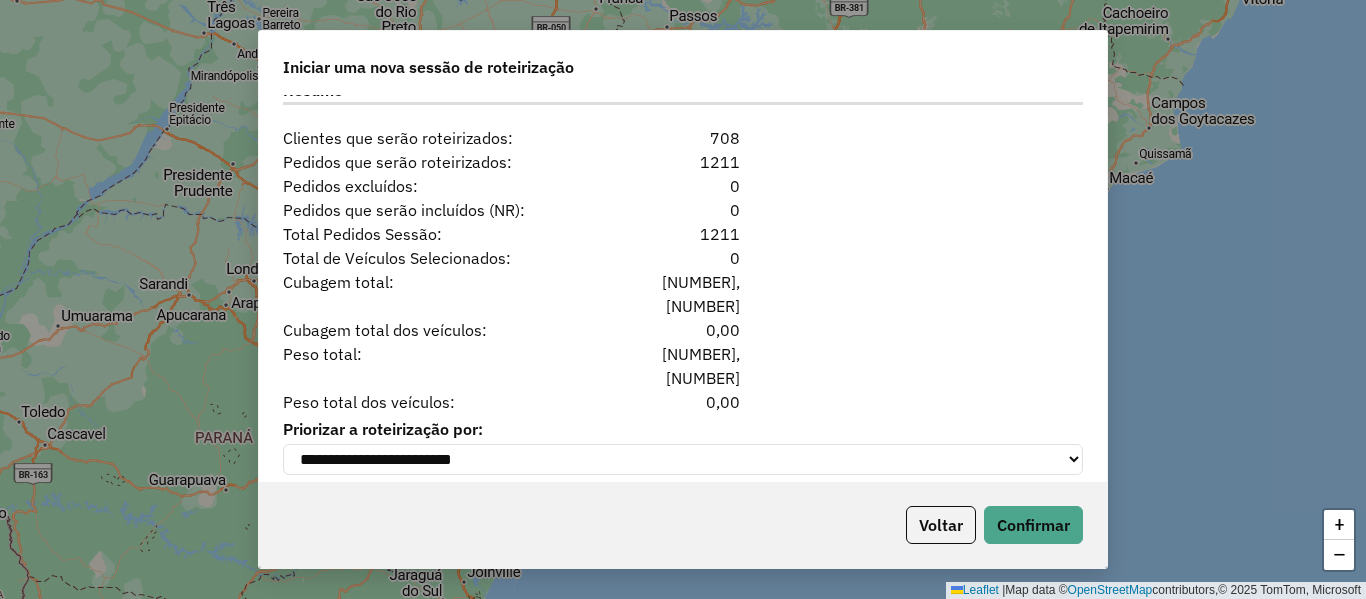click on "1211" 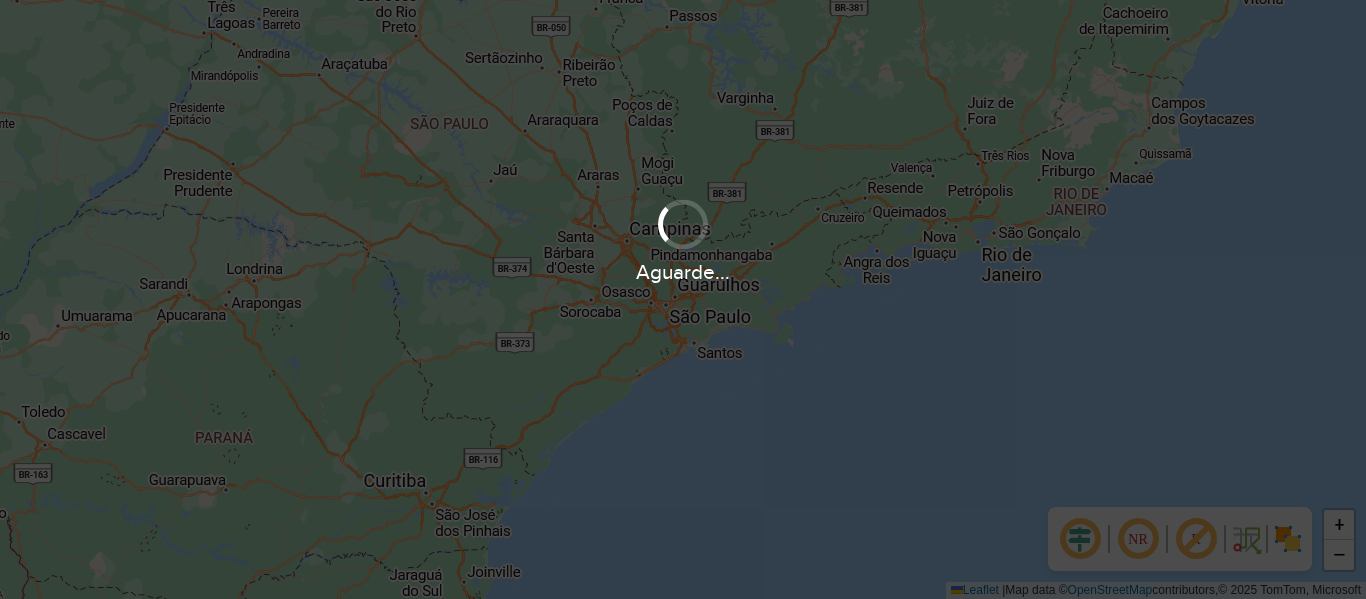scroll, scrollTop: 0, scrollLeft: 0, axis: both 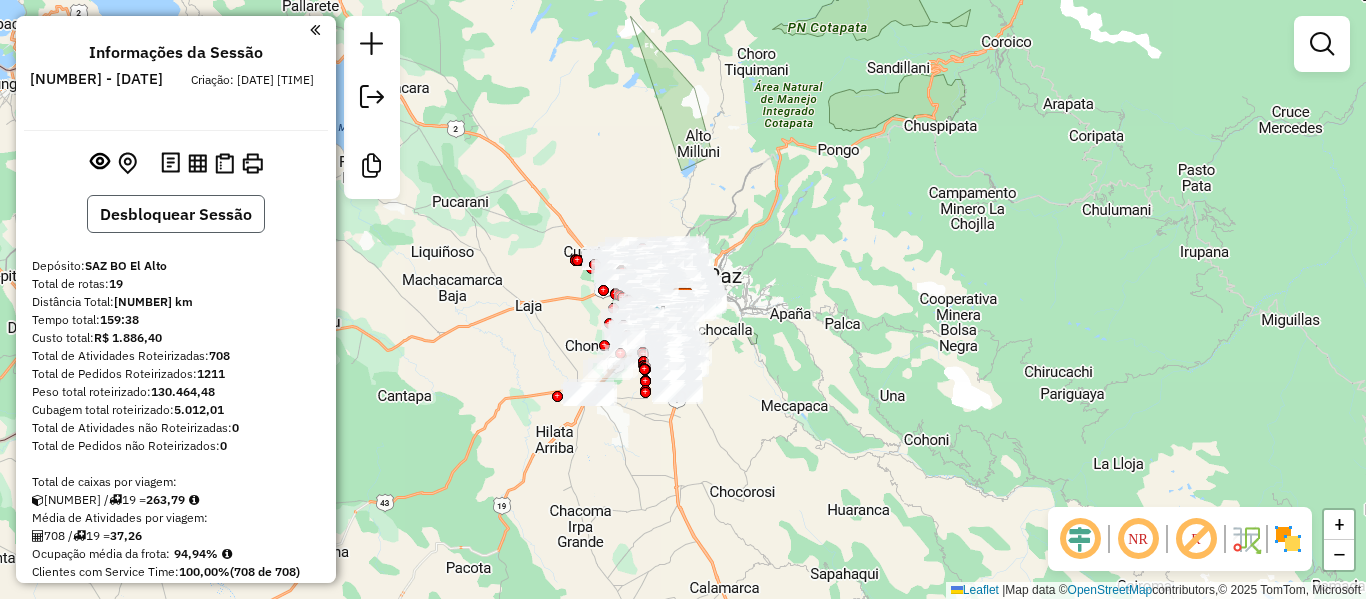 click on "Desbloquear Sessão" at bounding box center [176, 214] 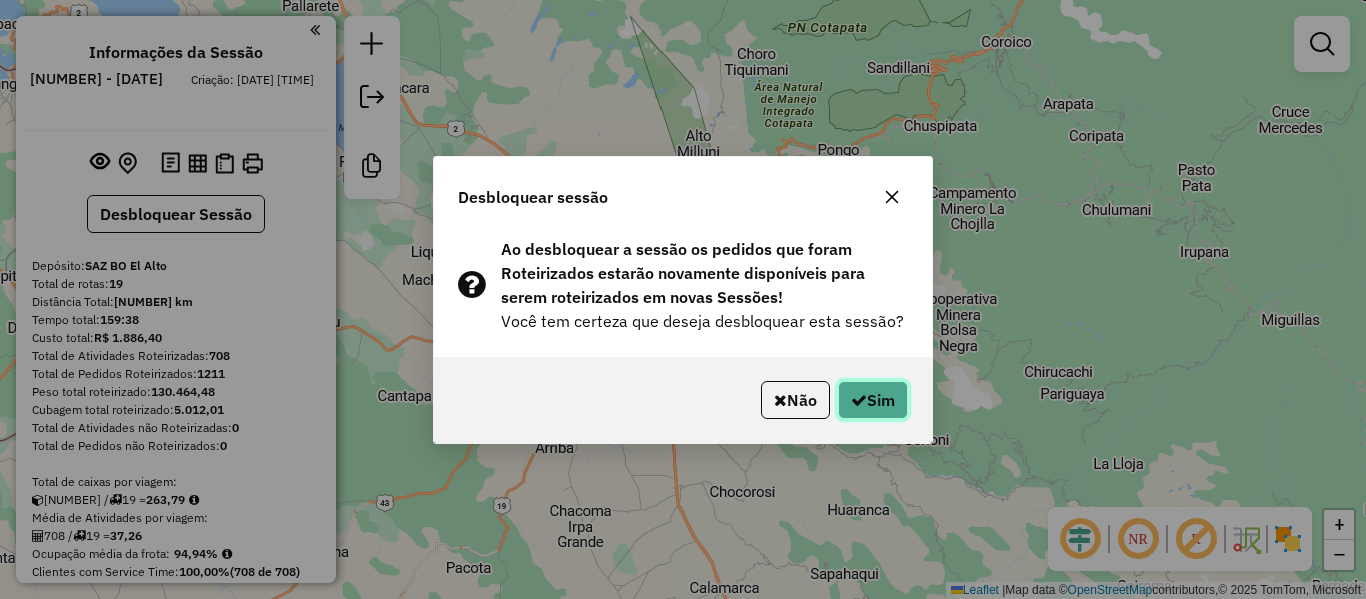 click on "Sim" 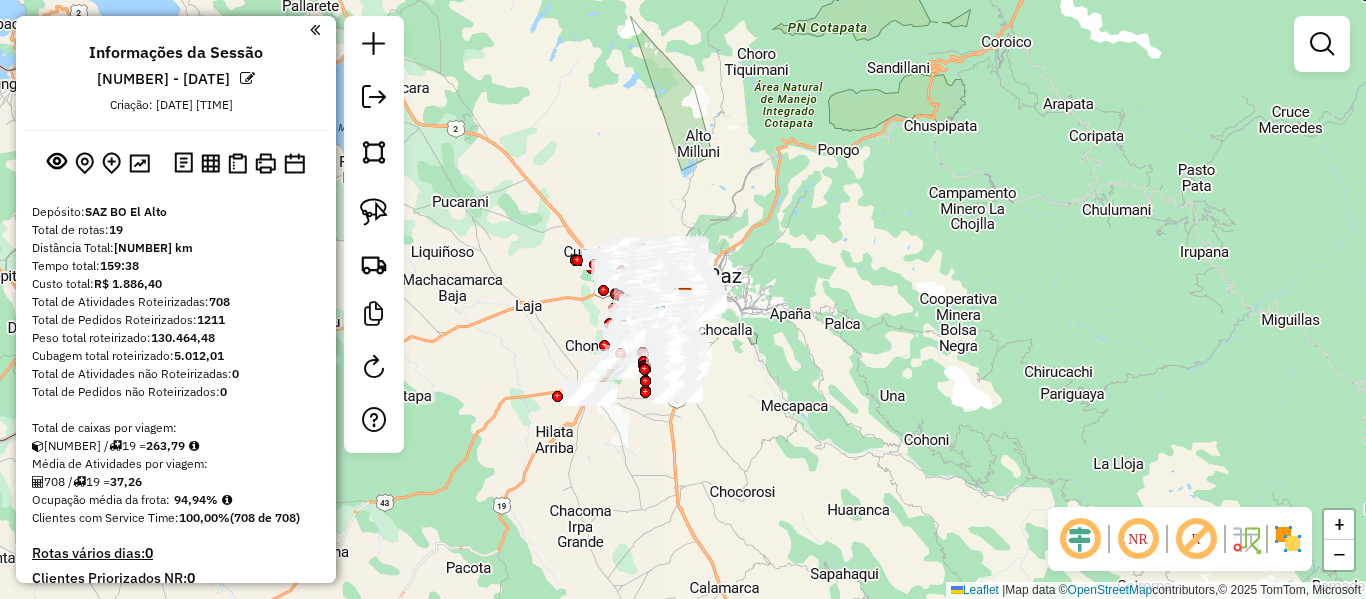 scroll, scrollTop: 300, scrollLeft: 0, axis: vertical 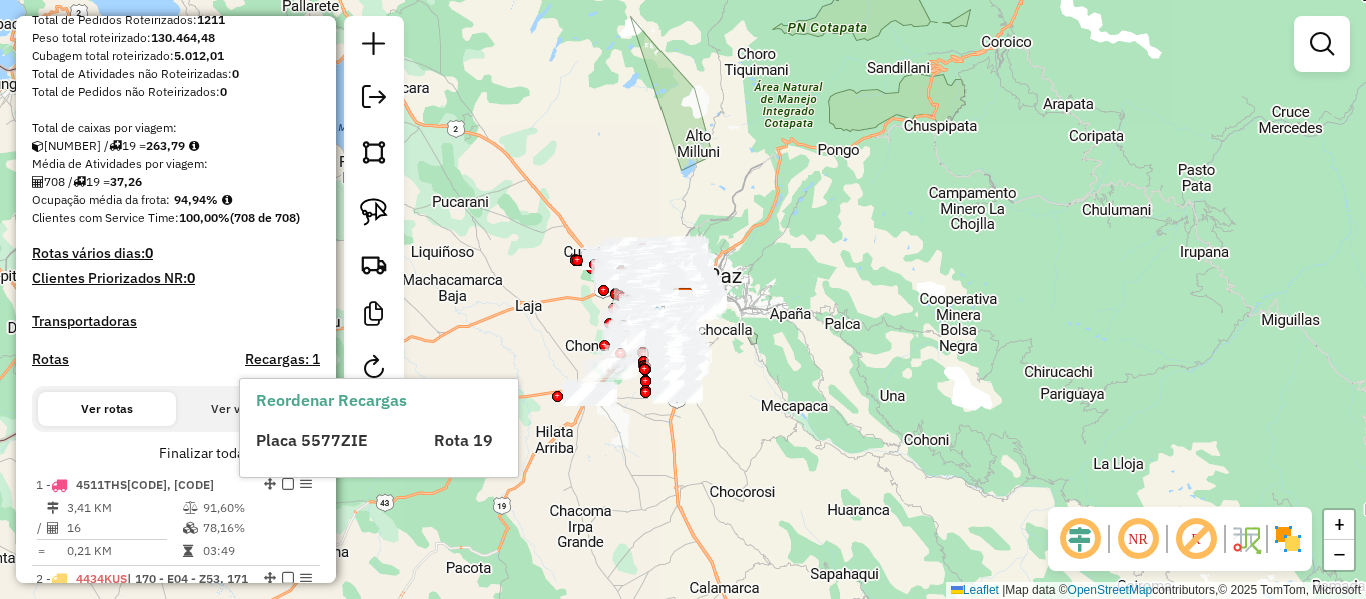 click on "Reordenar Recargas Placa 5577ZIE Rota 19" at bounding box center [379, 428] 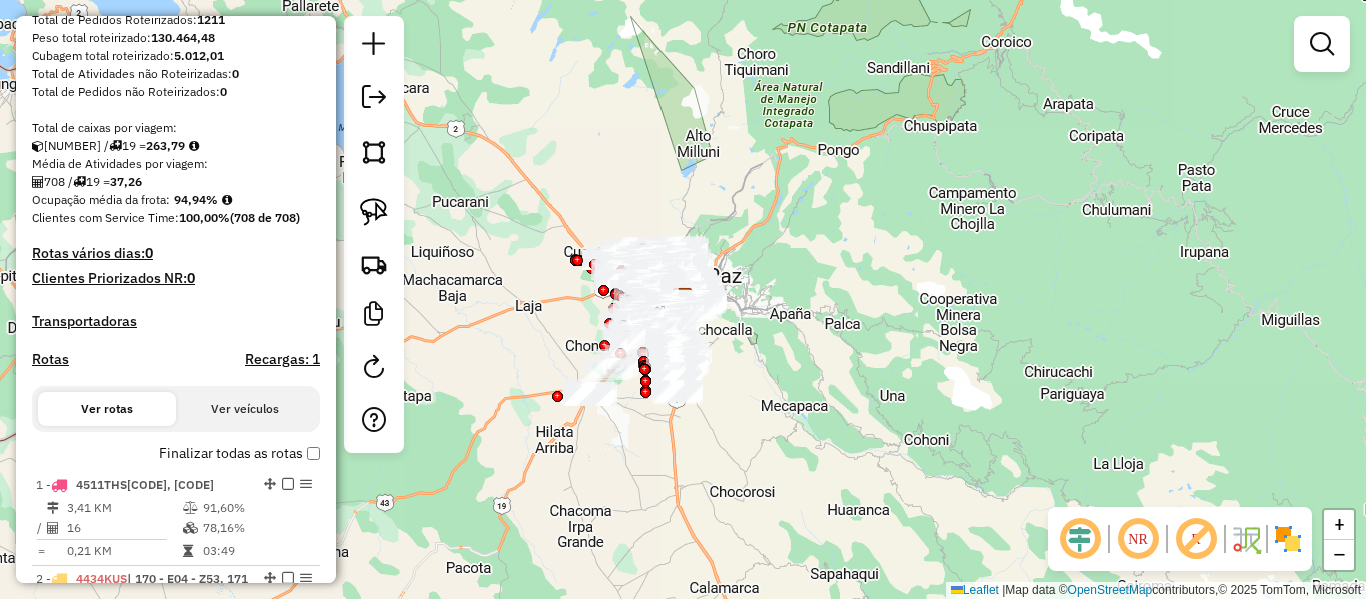 drag, startPoint x: 175, startPoint y: 454, endPoint x: 201, endPoint y: 425, distance: 38.948685 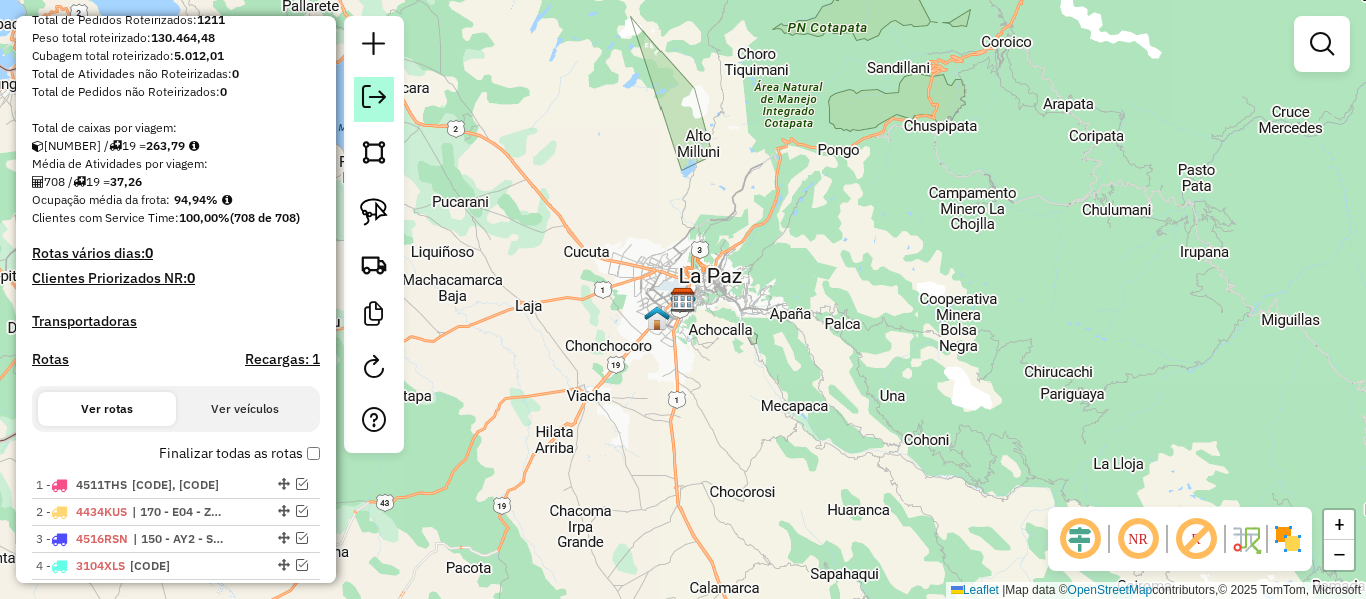 click 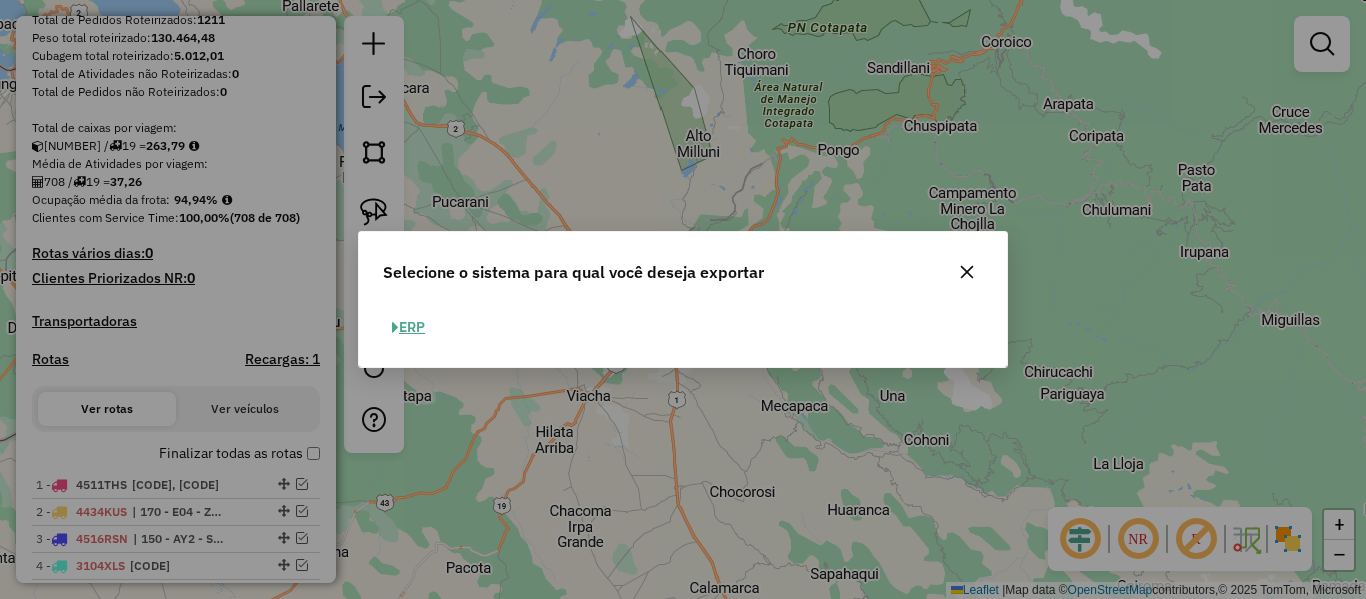 click 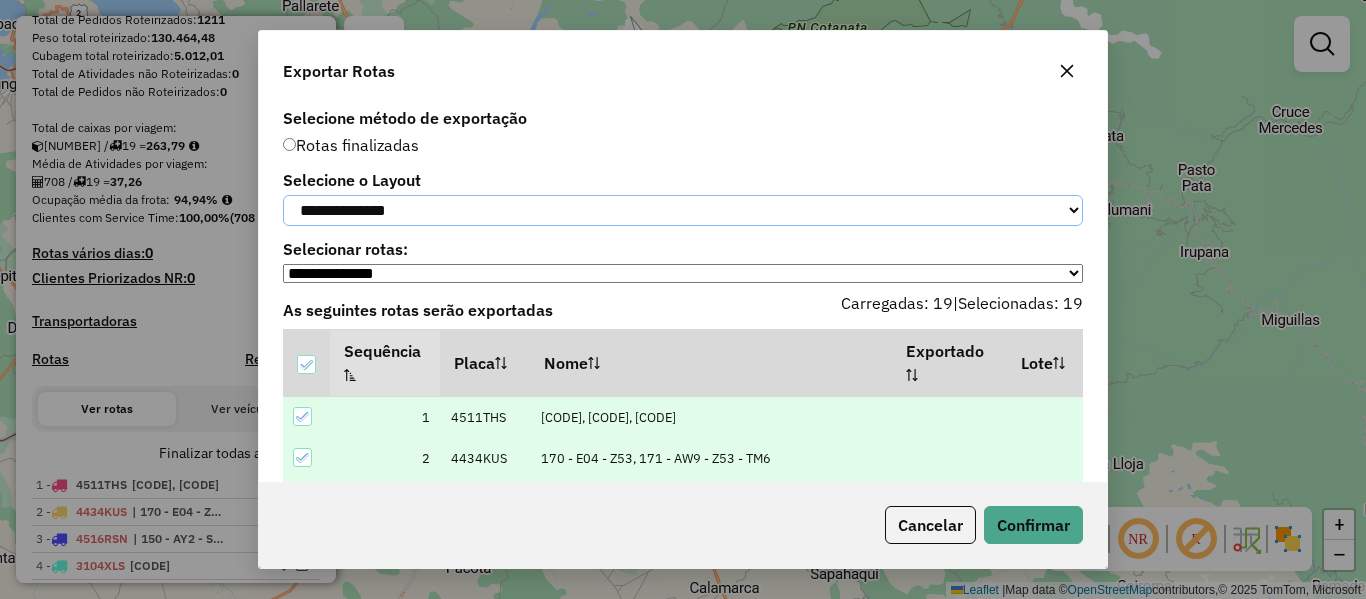 click on "**********" 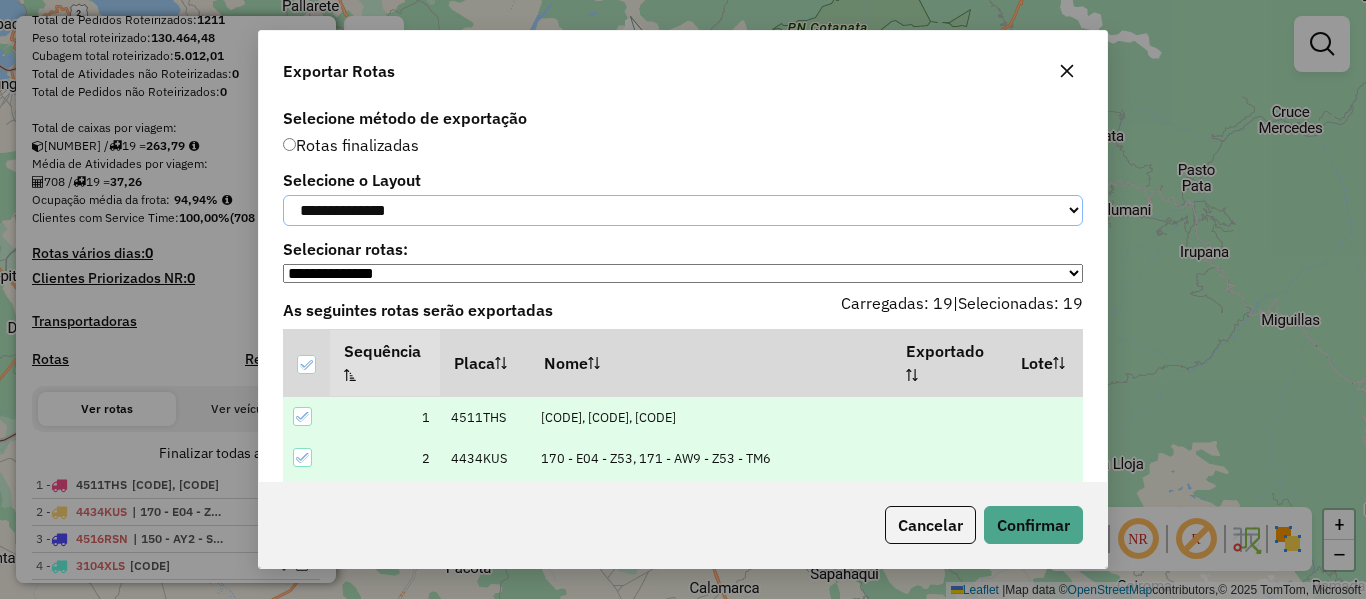 select on "*********" 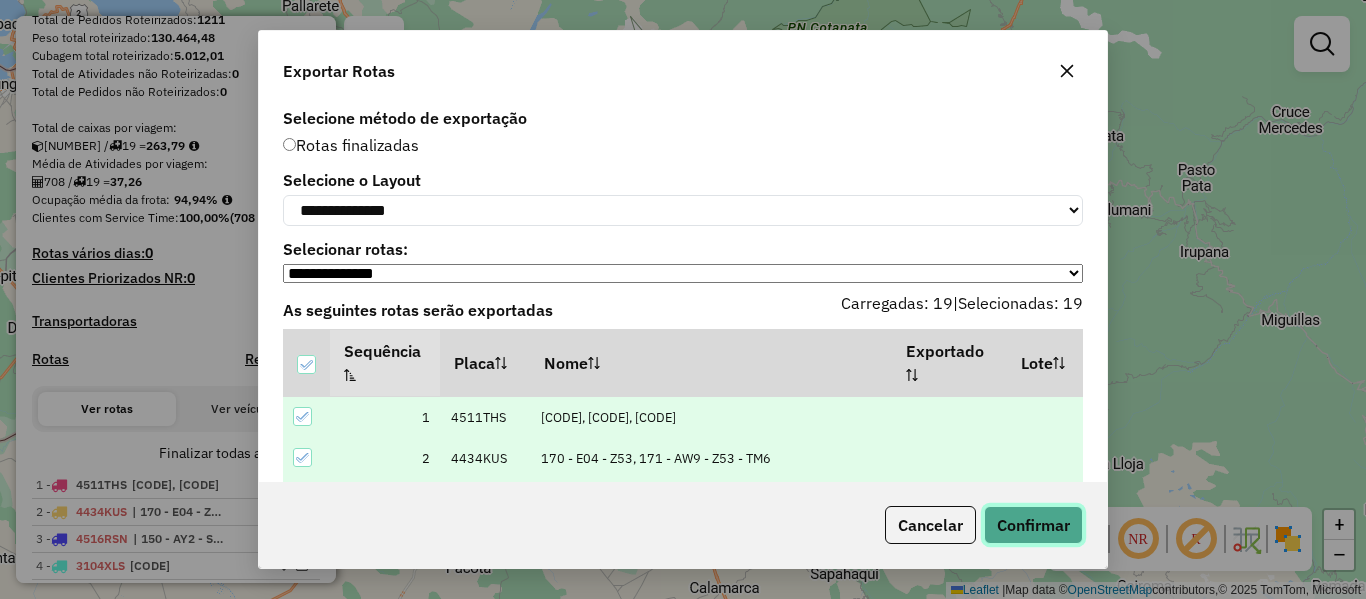 click on "Confirmar" 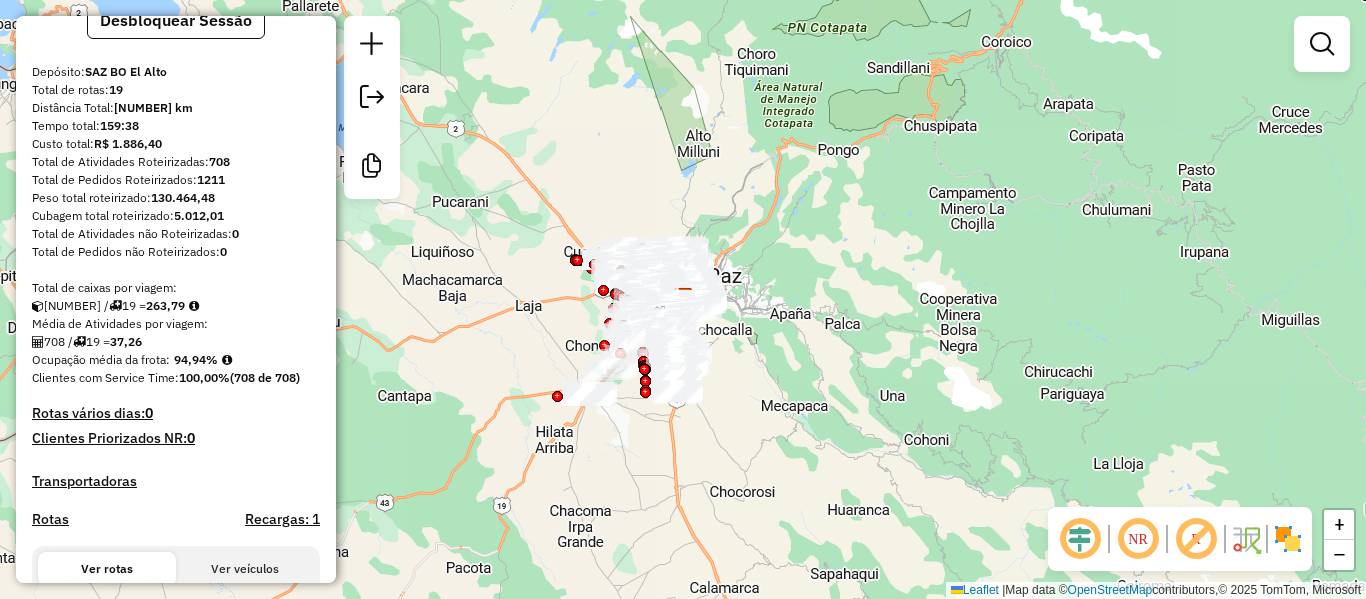 scroll, scrollTop: 154, scrollLeft: 0, axis: vertical 